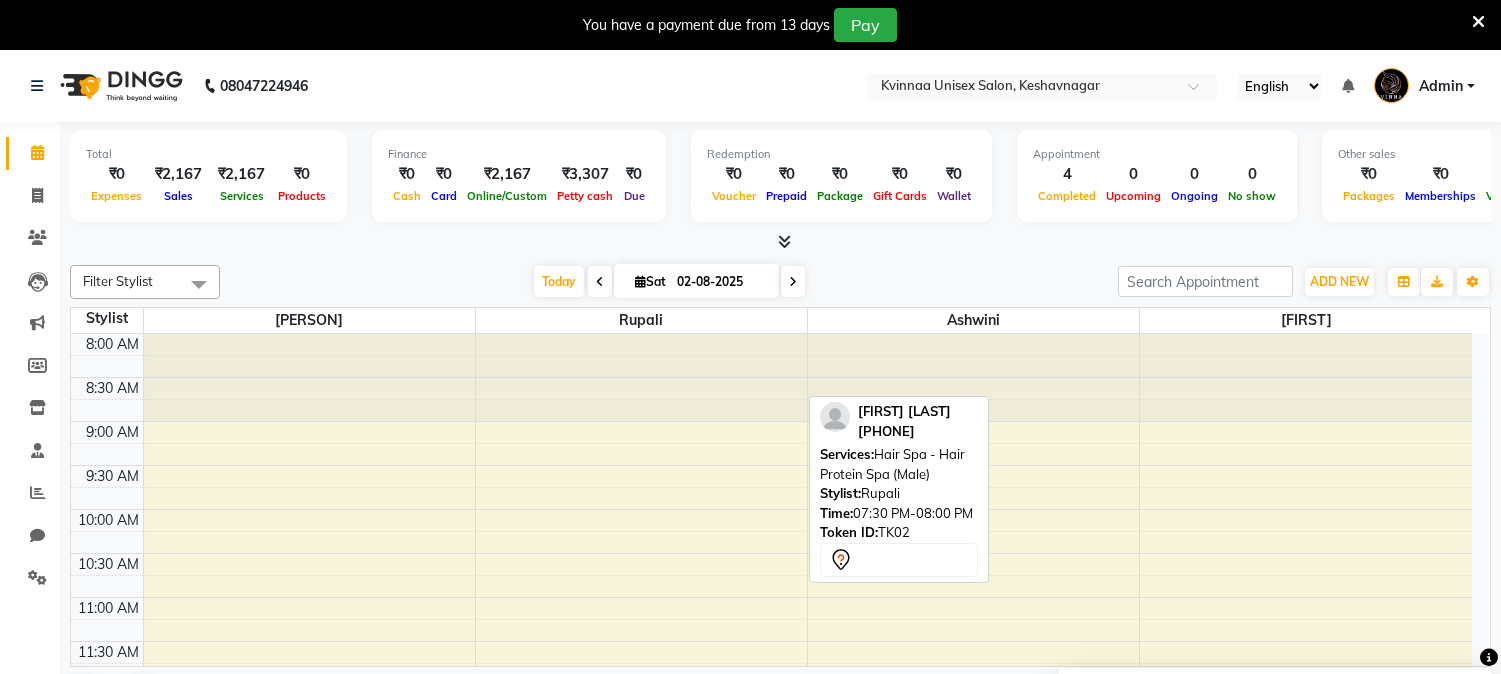 click on "[FIRST] [LAST], TK02, 07:30 PM-08:00 PM, Hair Spa - Hair Protein Spa (Male)" at bounding box center (638, 1371) 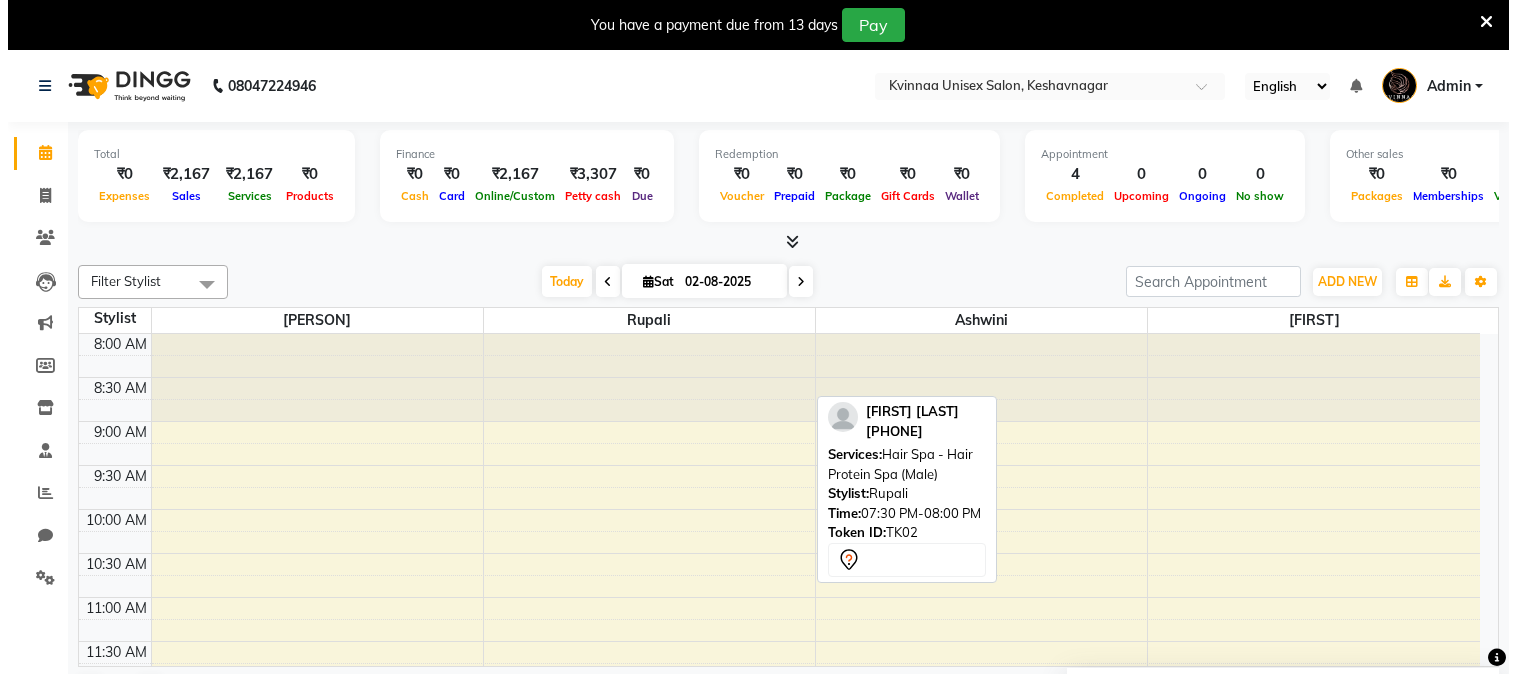 scroll, scrollTop: 0, scrollLeft: 0, axis: both 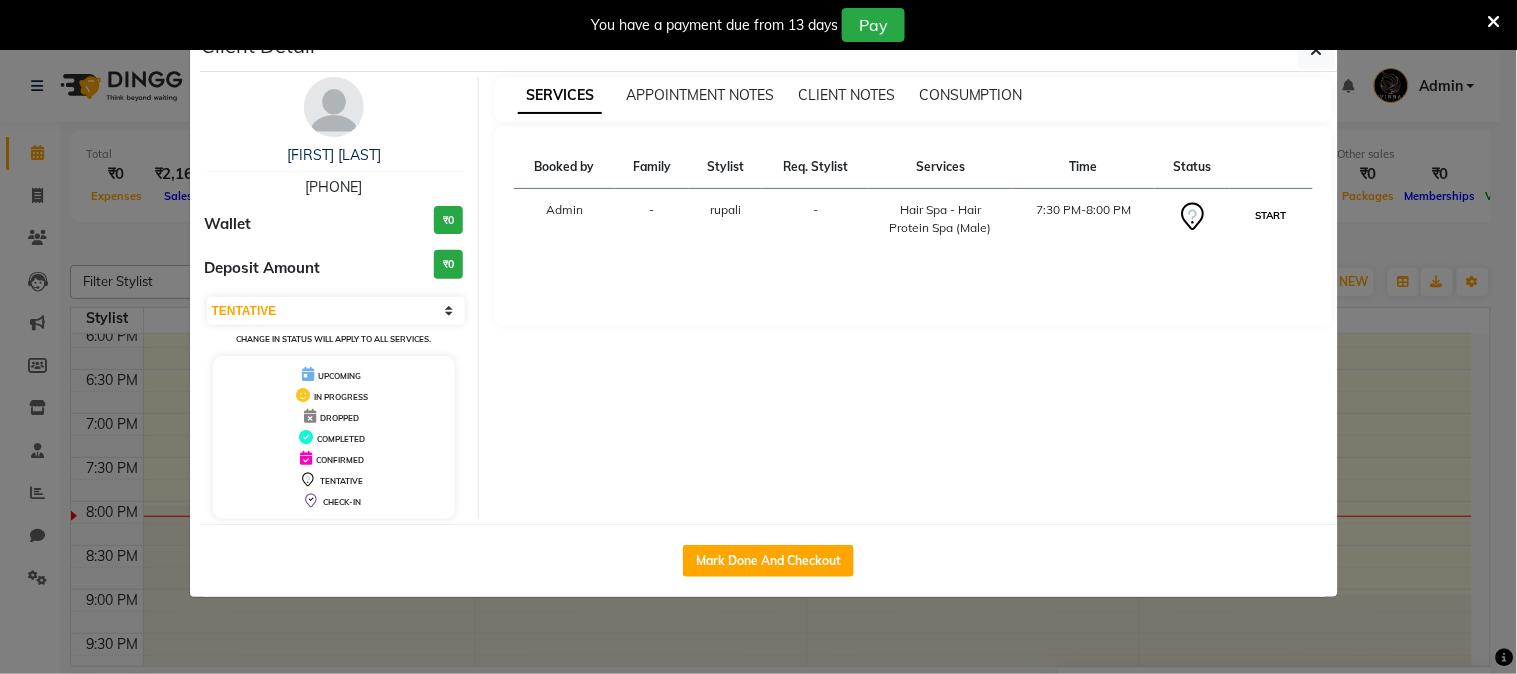 click on "START" at bounding box center [1271, 215] 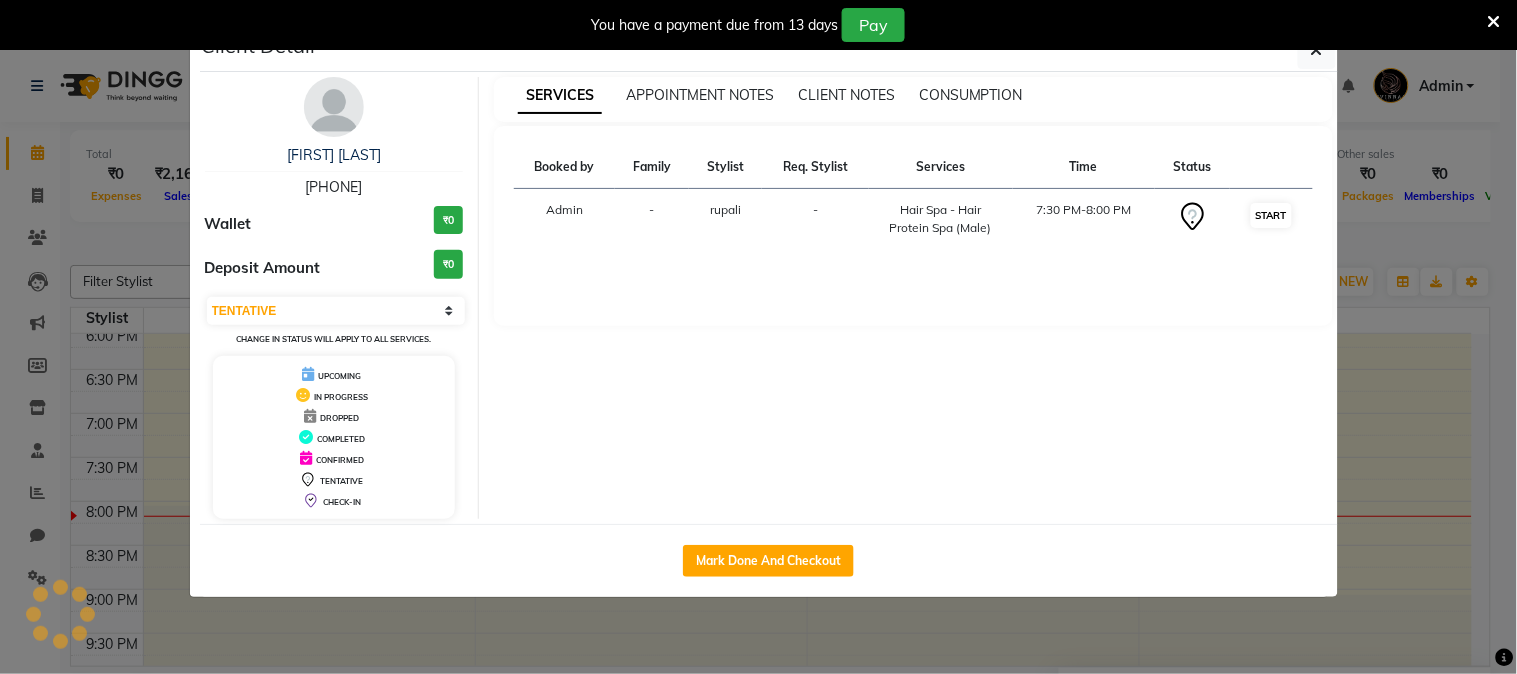 select on "1" 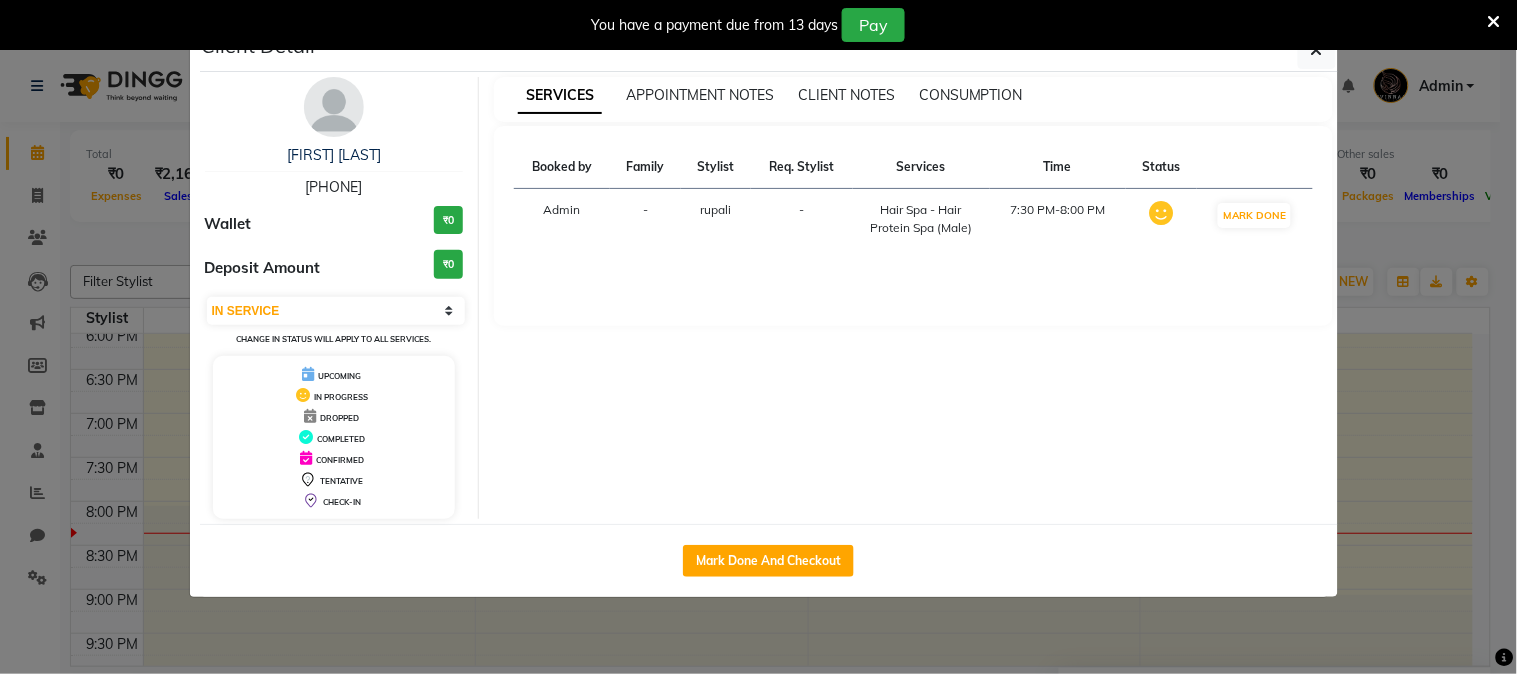 click at bounding box center [334, 107] 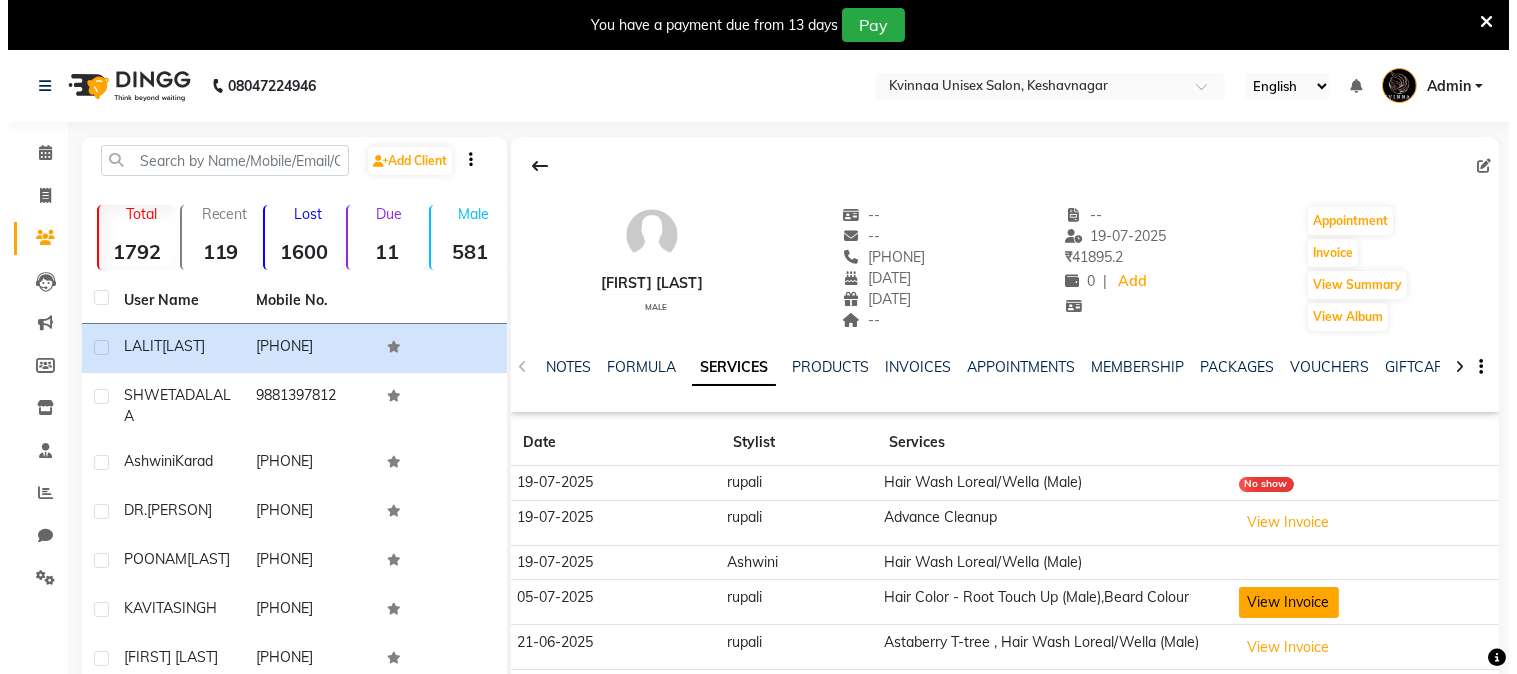 scroll, scrollTop: 111, scrollLeft: 0, axis: vertical 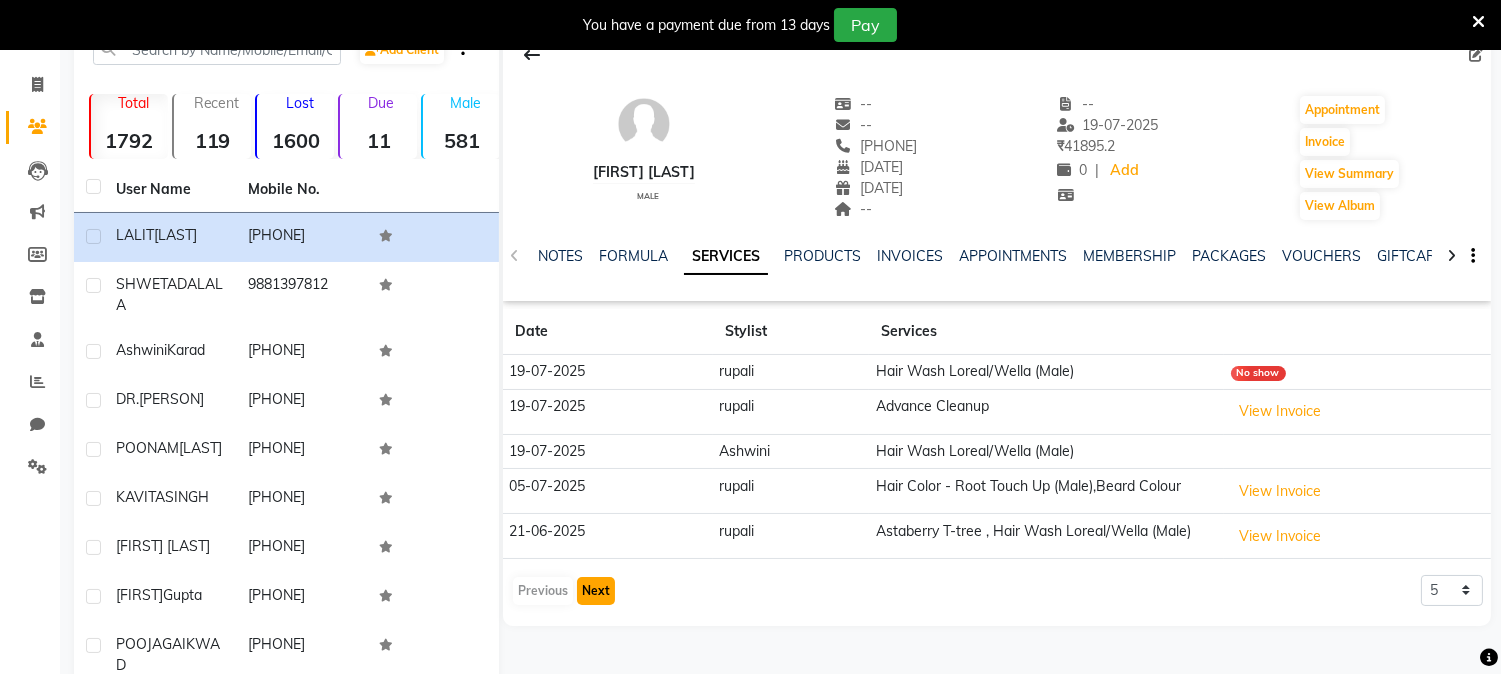 click on "Next" 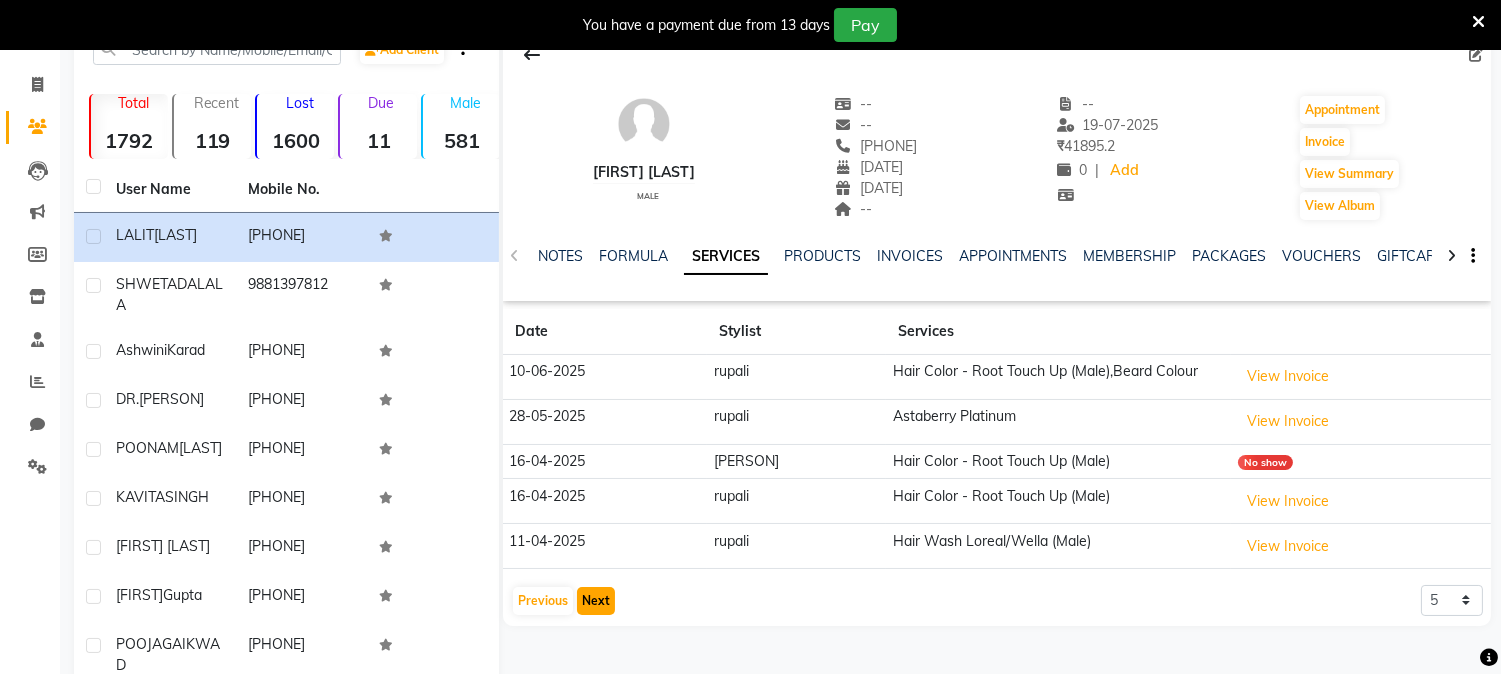 click on "Next" 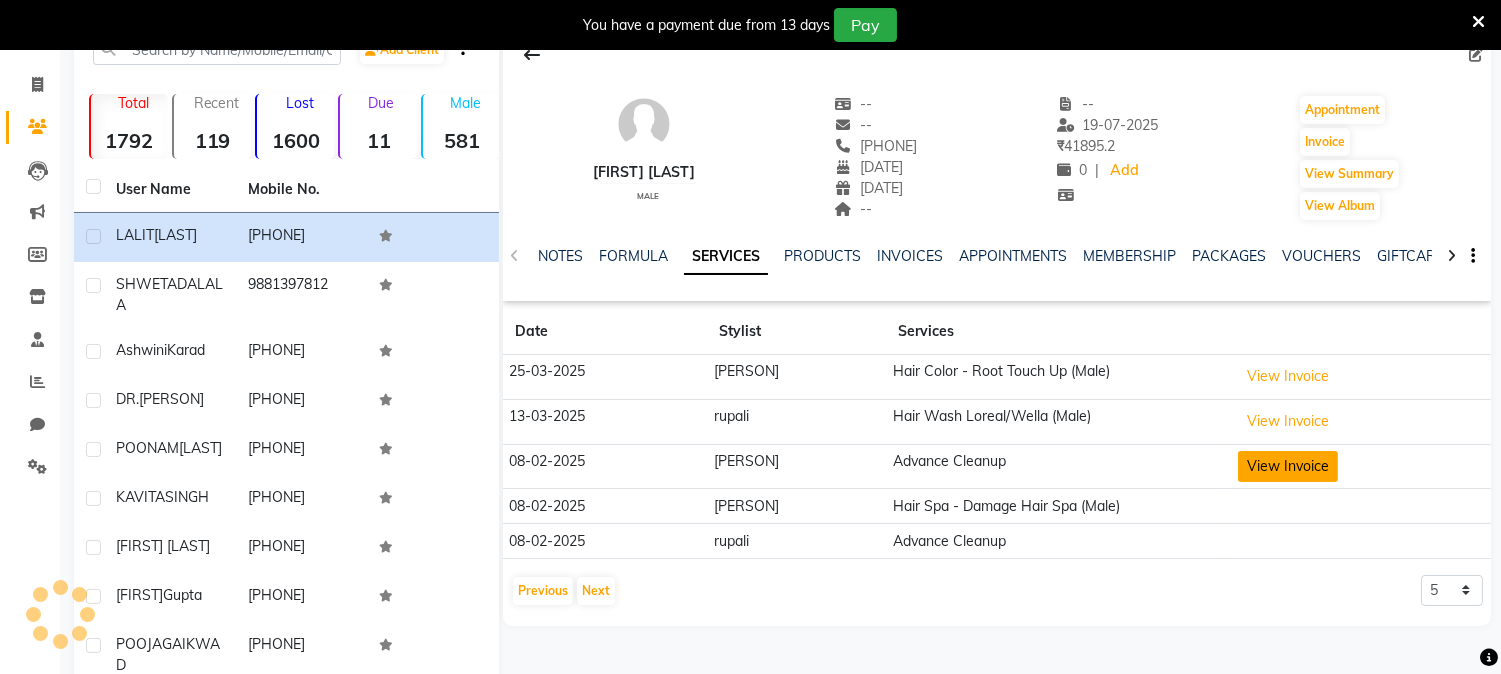 click on "View Invoice" 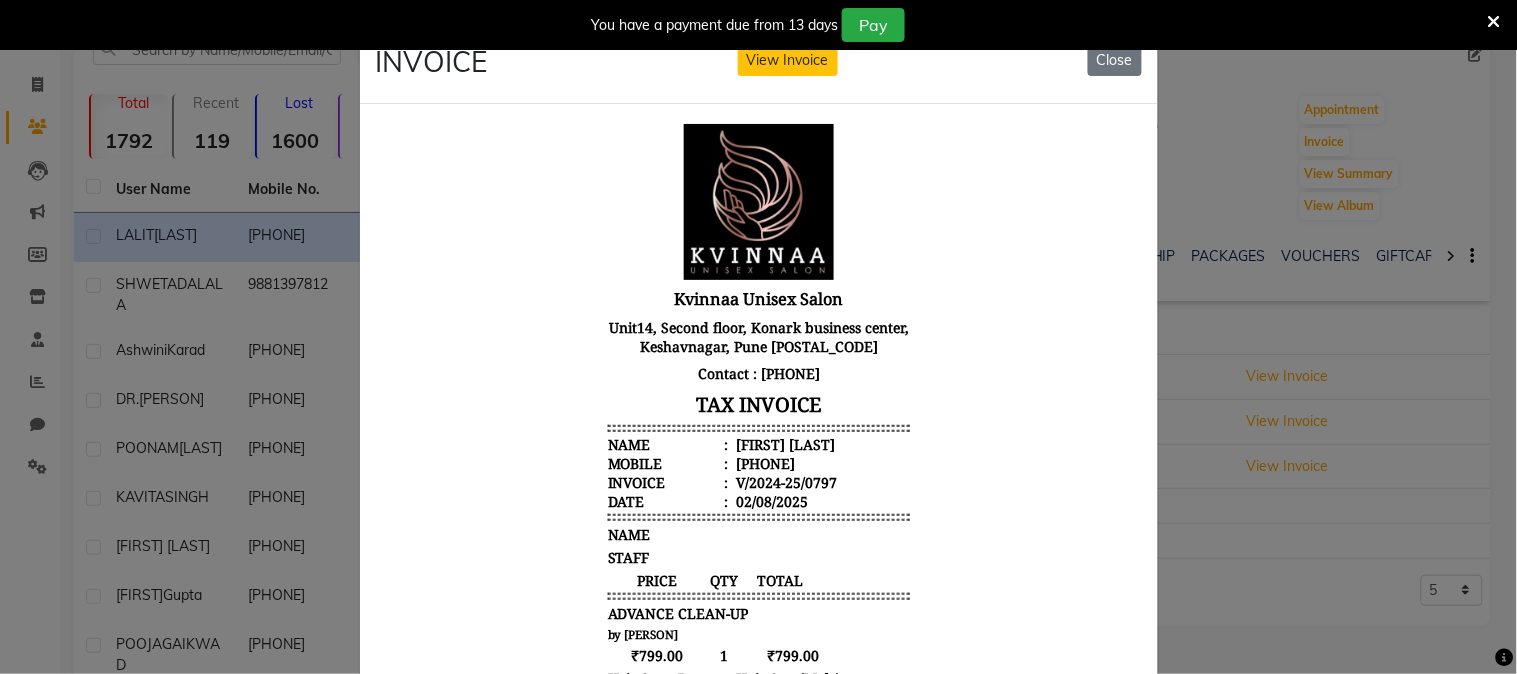 scroll, scrollTop: 15, scrollLeft: 0, axis: vertical 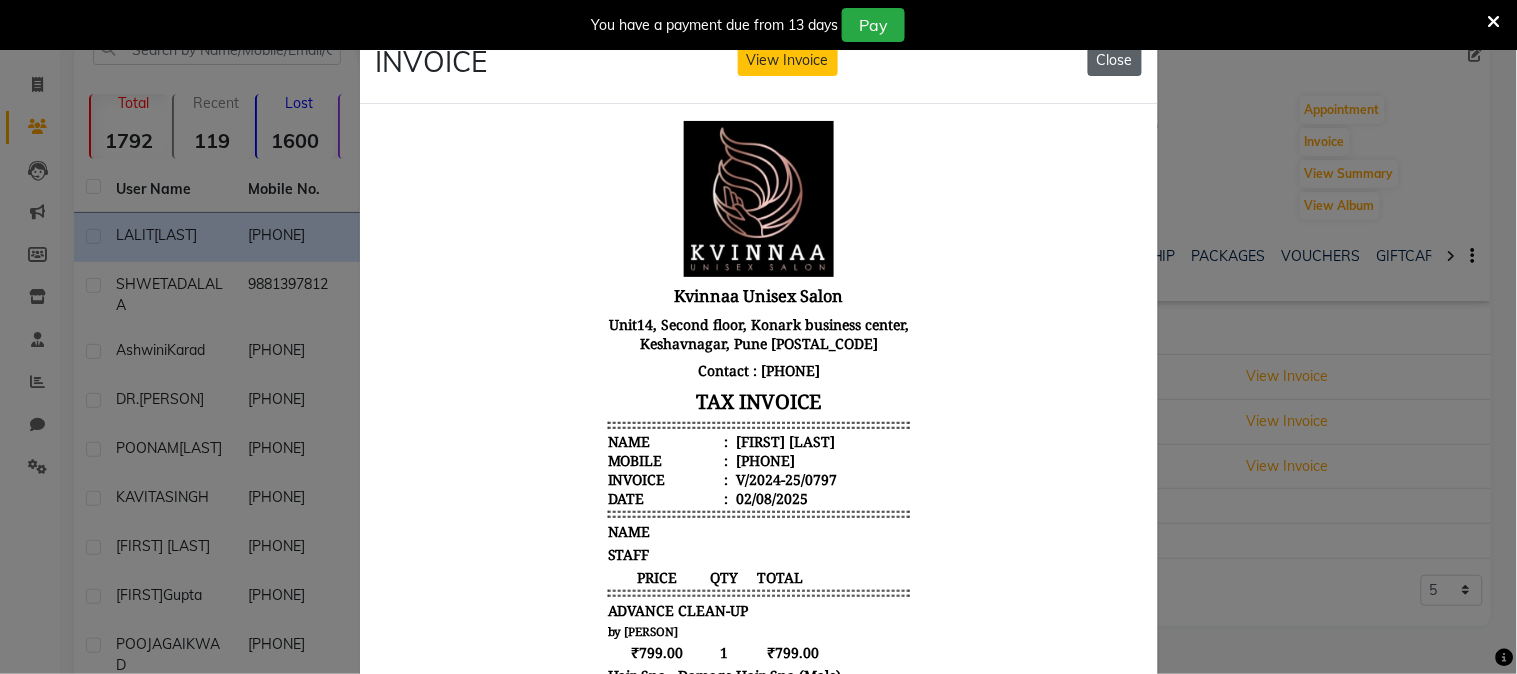 click on "Close" 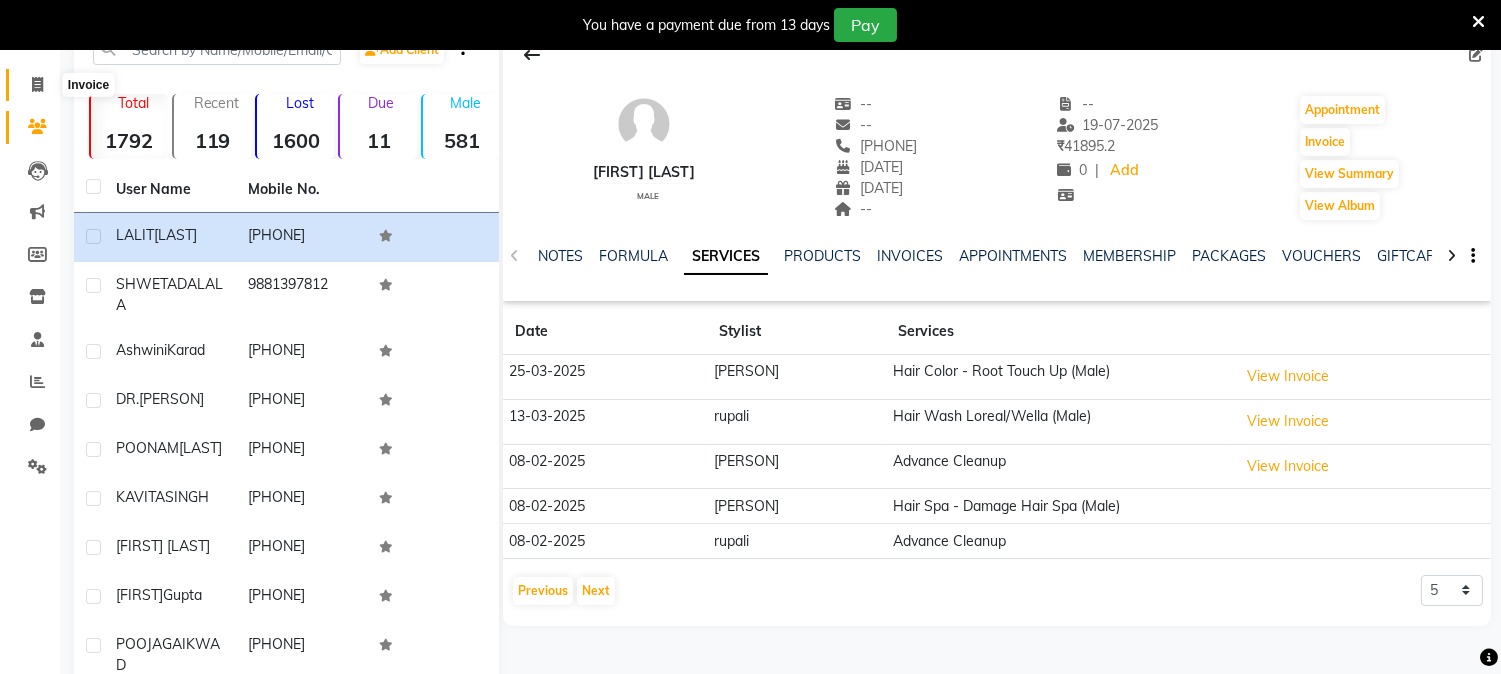 click 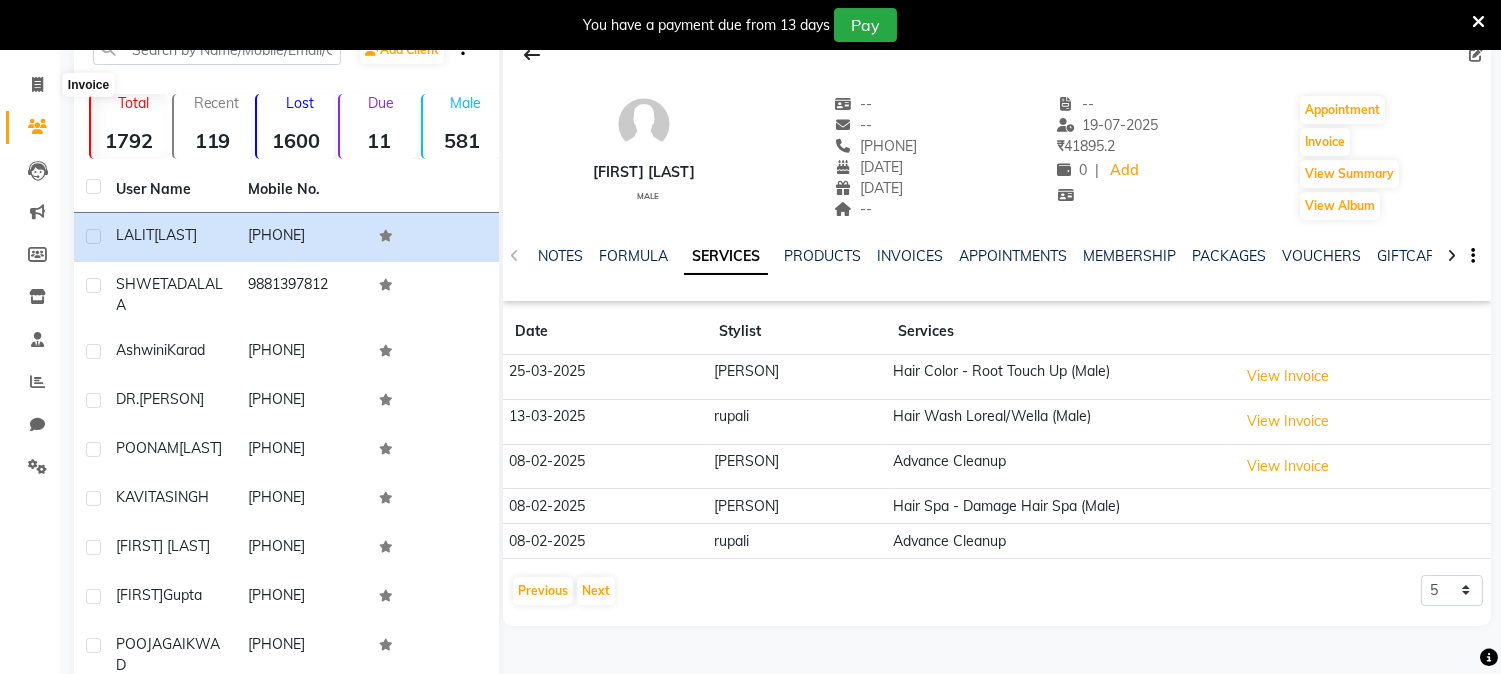 select on "147" 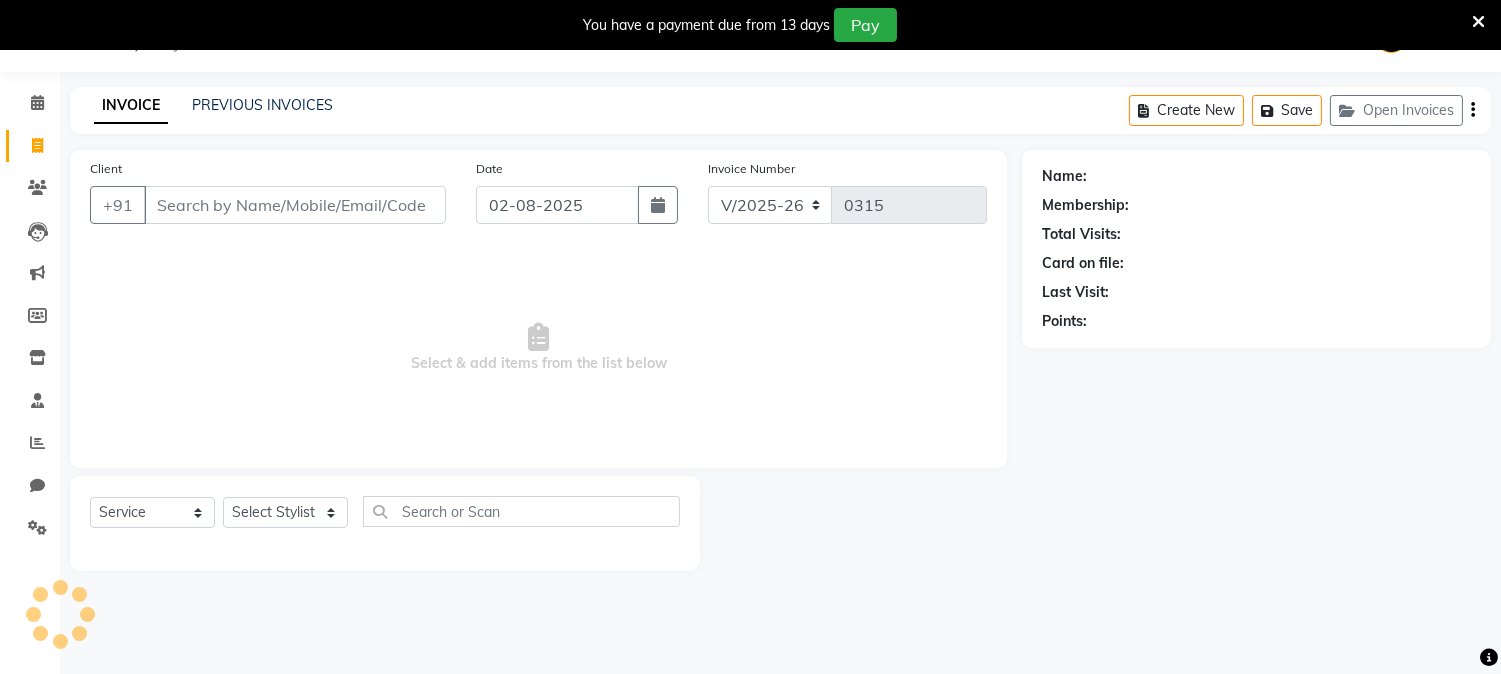 scroll, scrollTop: 50, scrollLeft: 0, axis: vertical 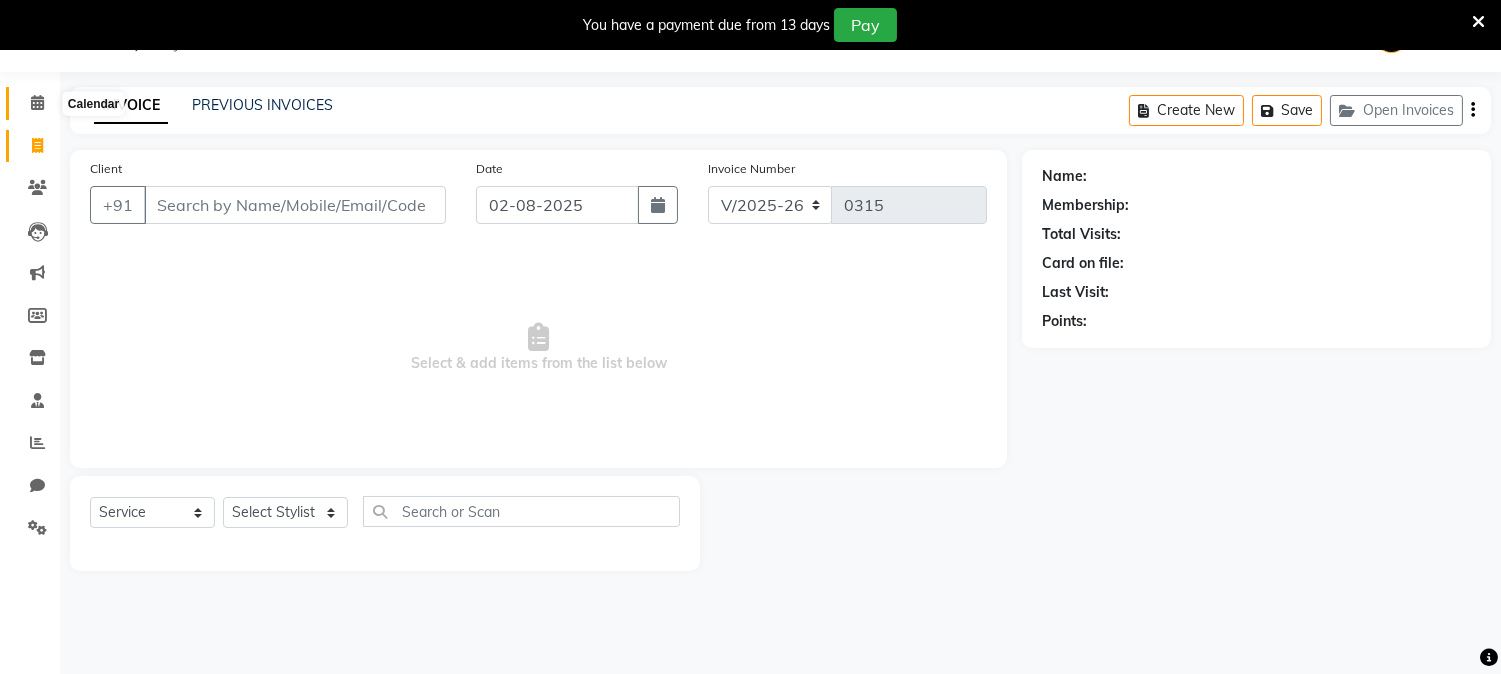 click 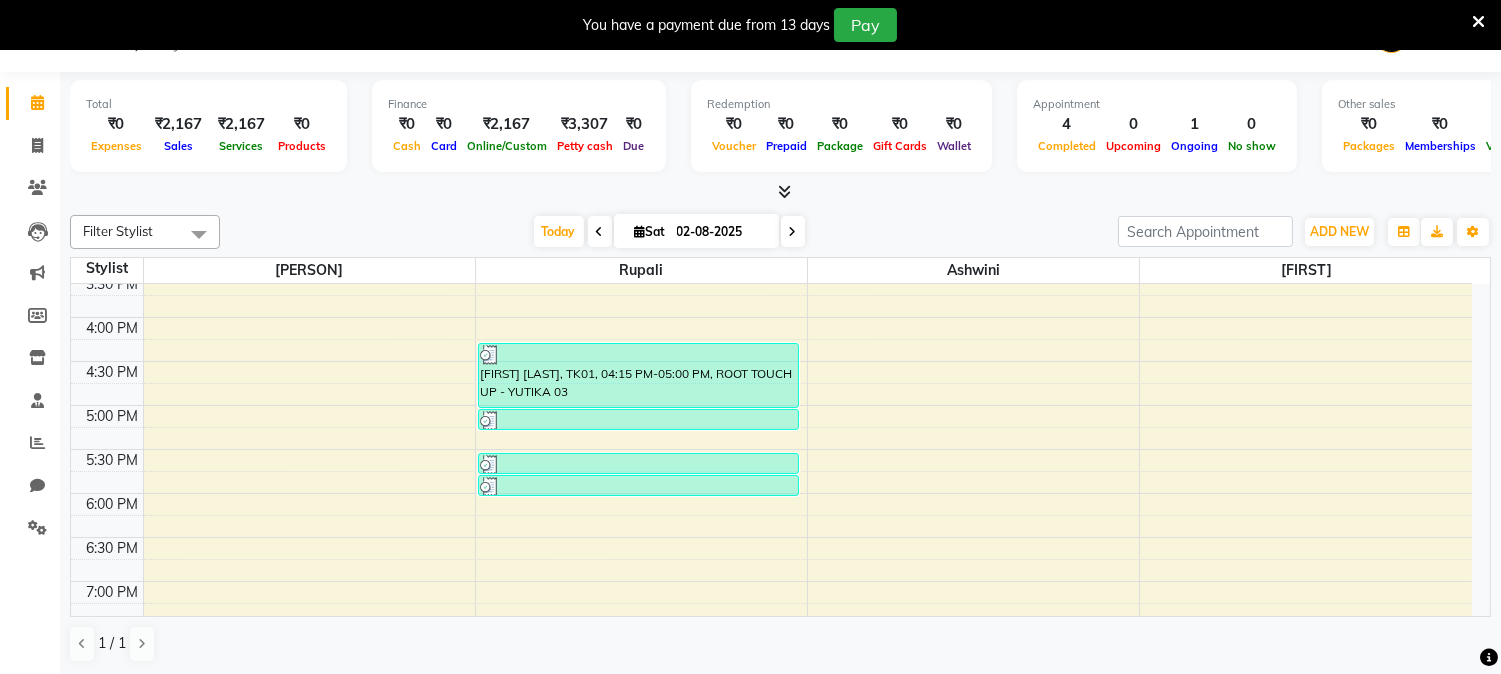 scroll, scrollTop: 892, scrollLeft: 0, axis: vertical 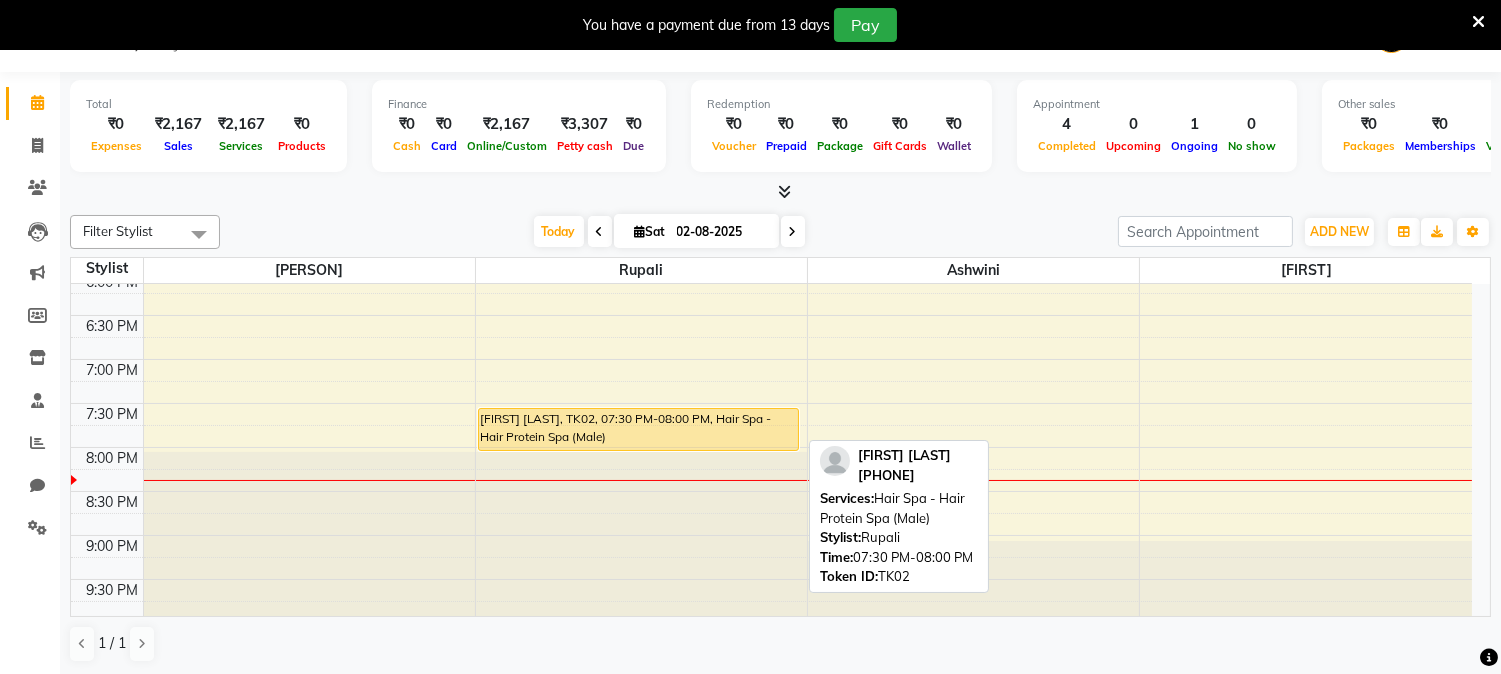click on "[FIRST] [LAST], TK02, 07:30 PM-08:00 PM, Hair Spa - Hair Protein Spa (Male)" at bounding box center (638, 429) 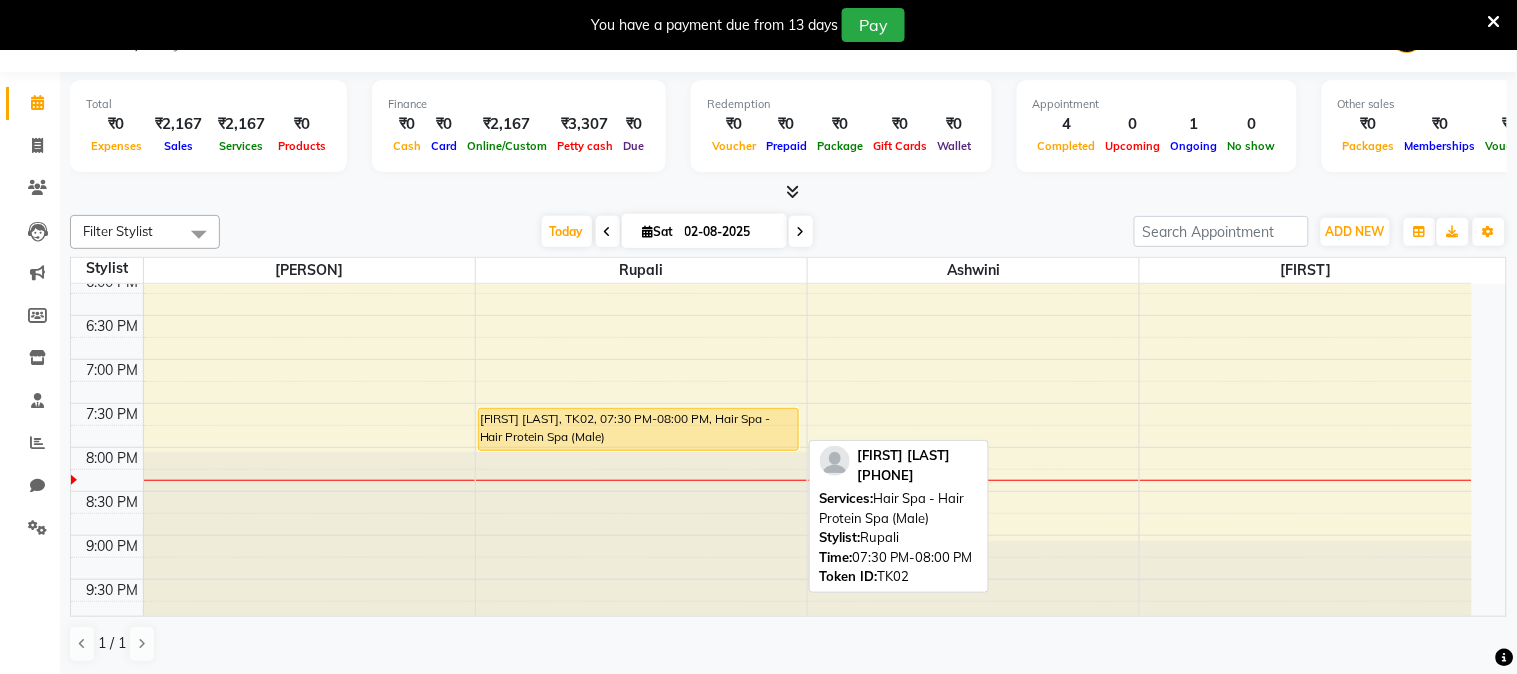 select on "1" 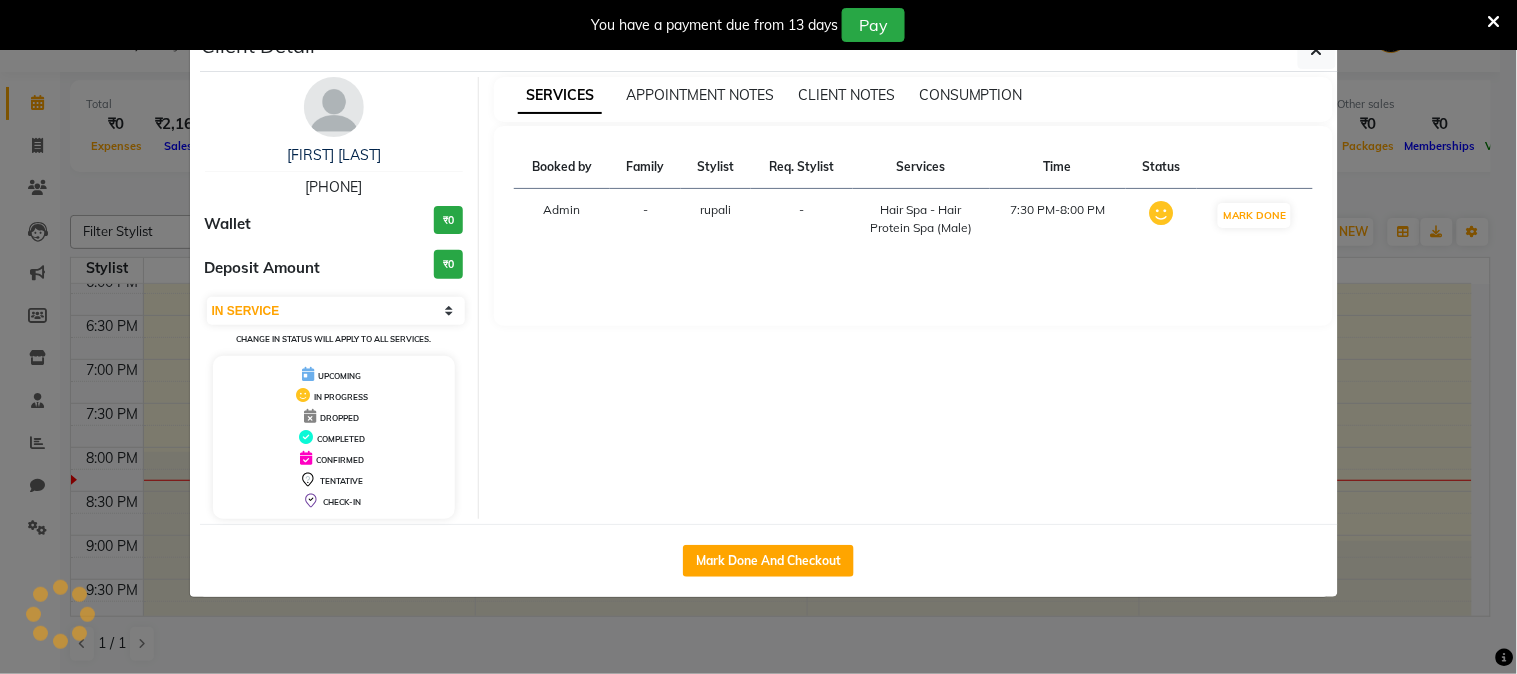 click on "Mark Done And Checkout" 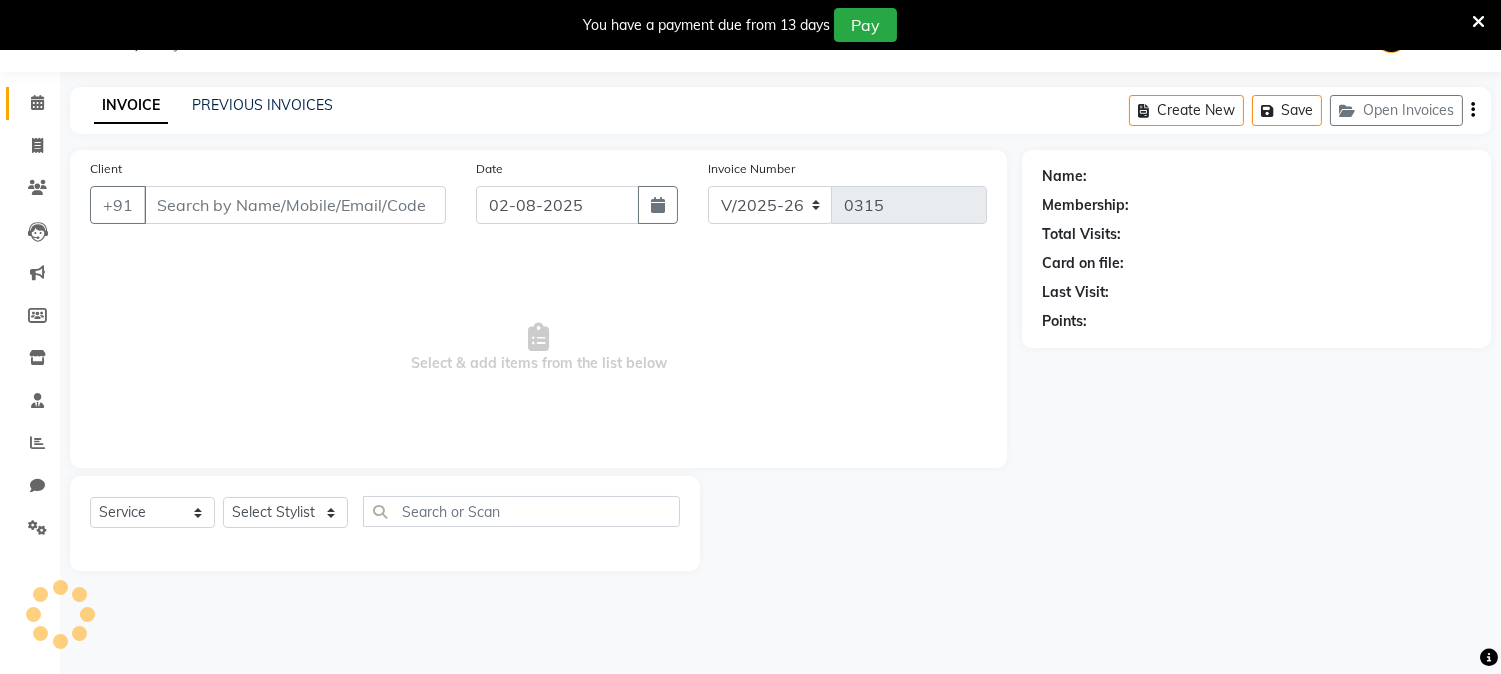 type on "[PHONE]" 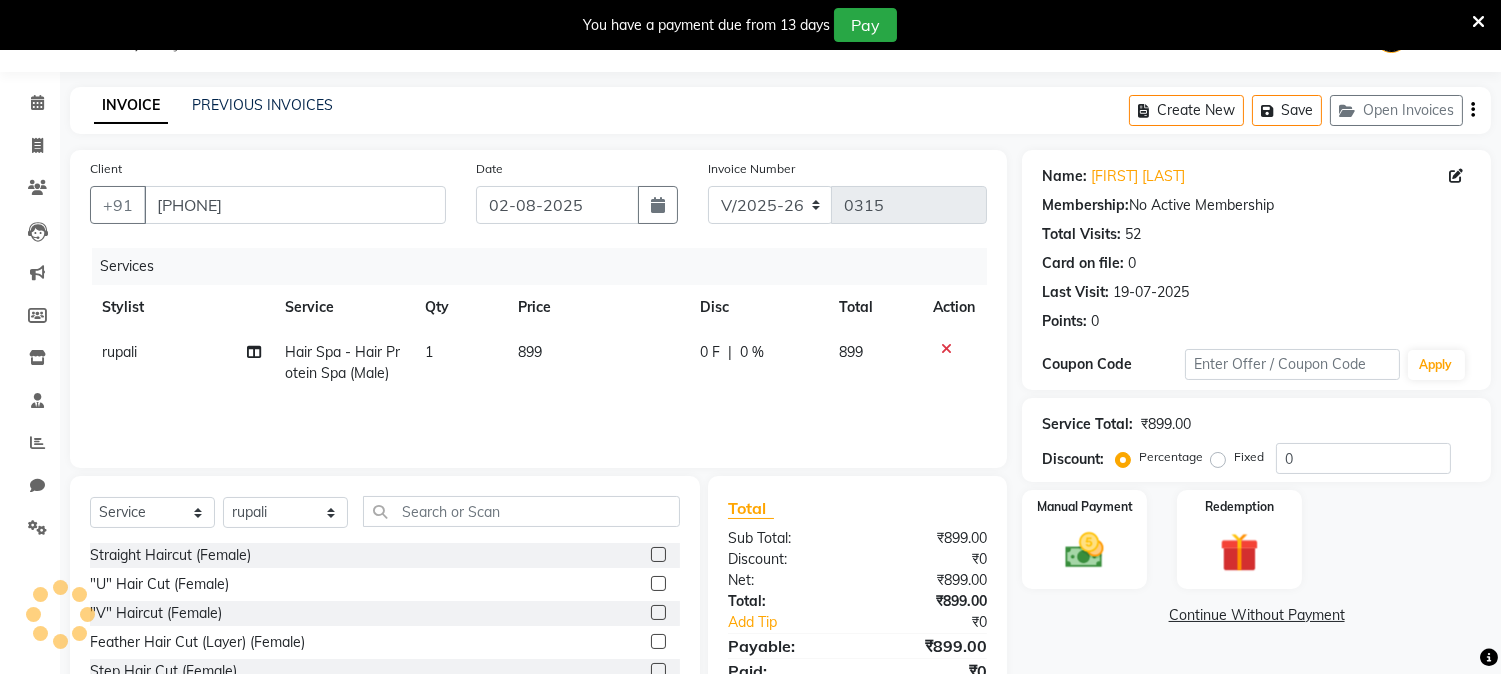 click on "0 F" 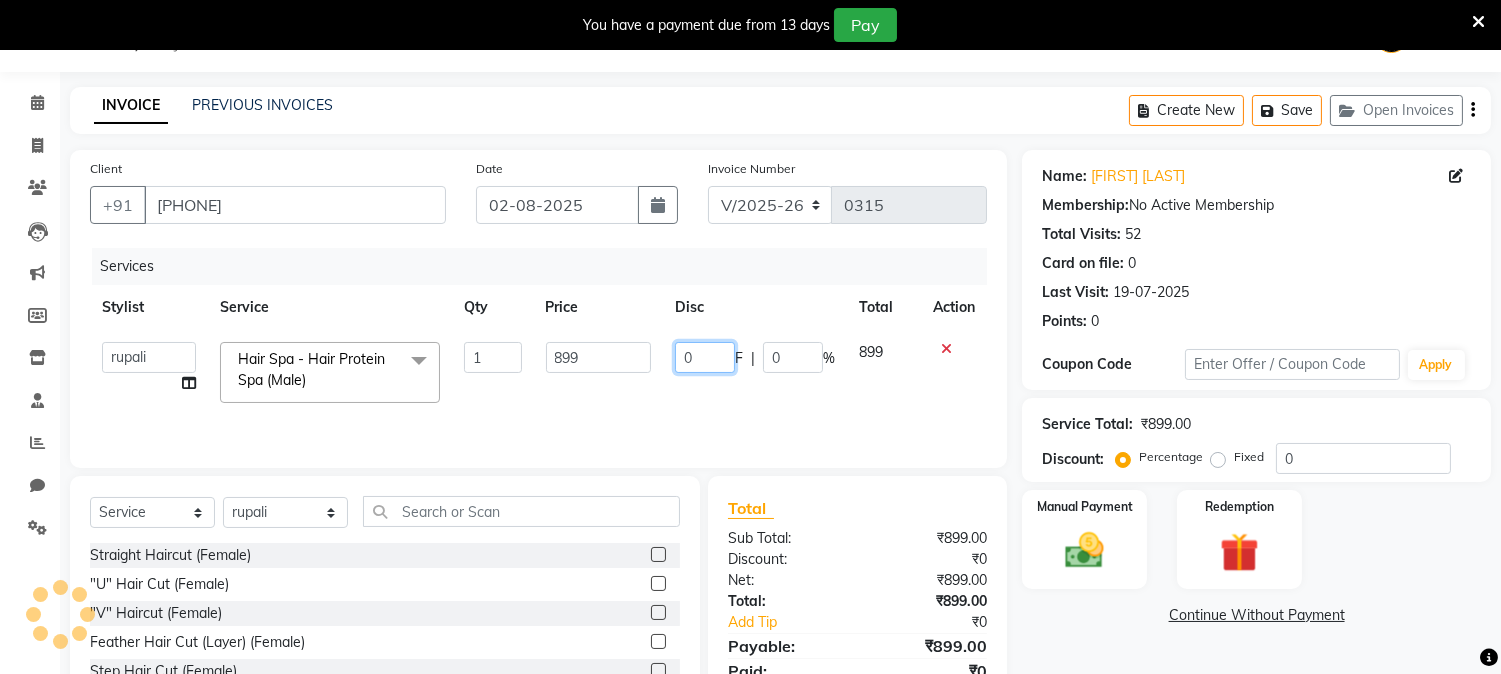 click on "0" 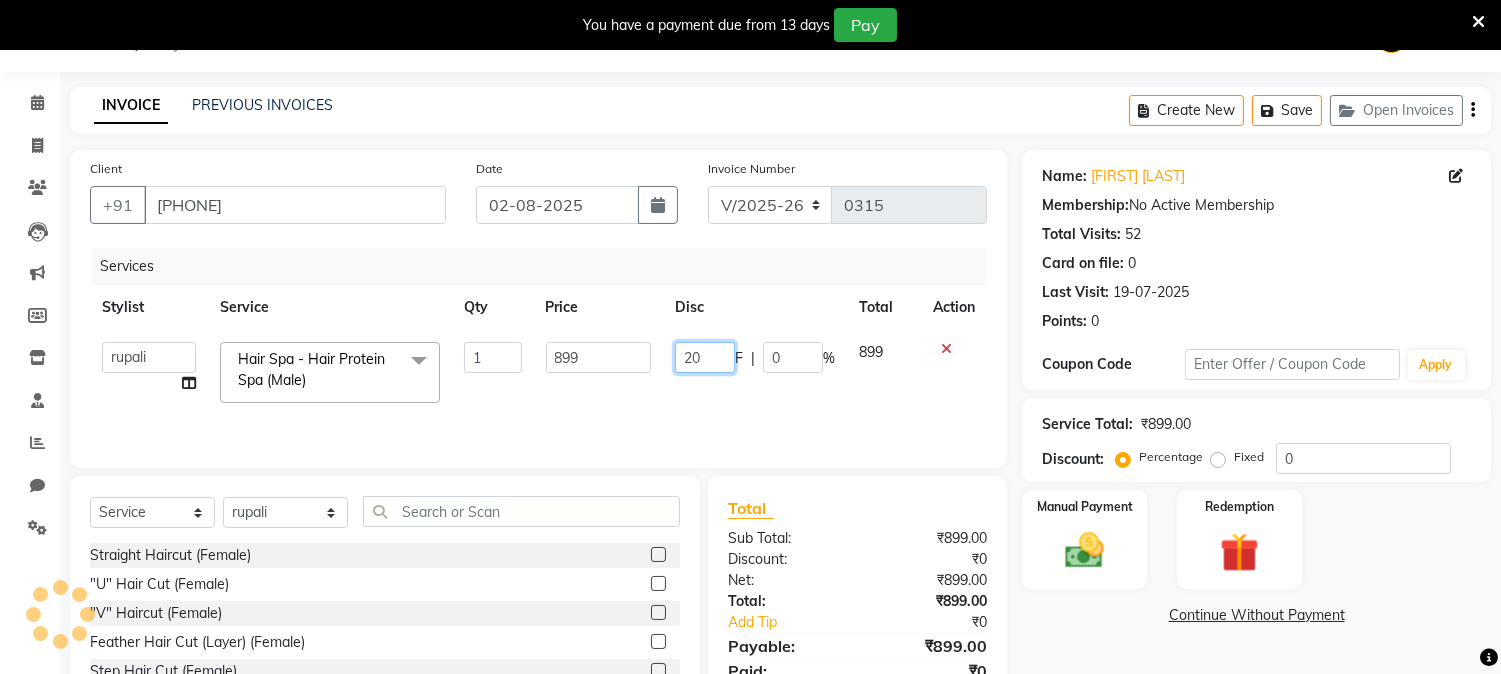 type on "200" 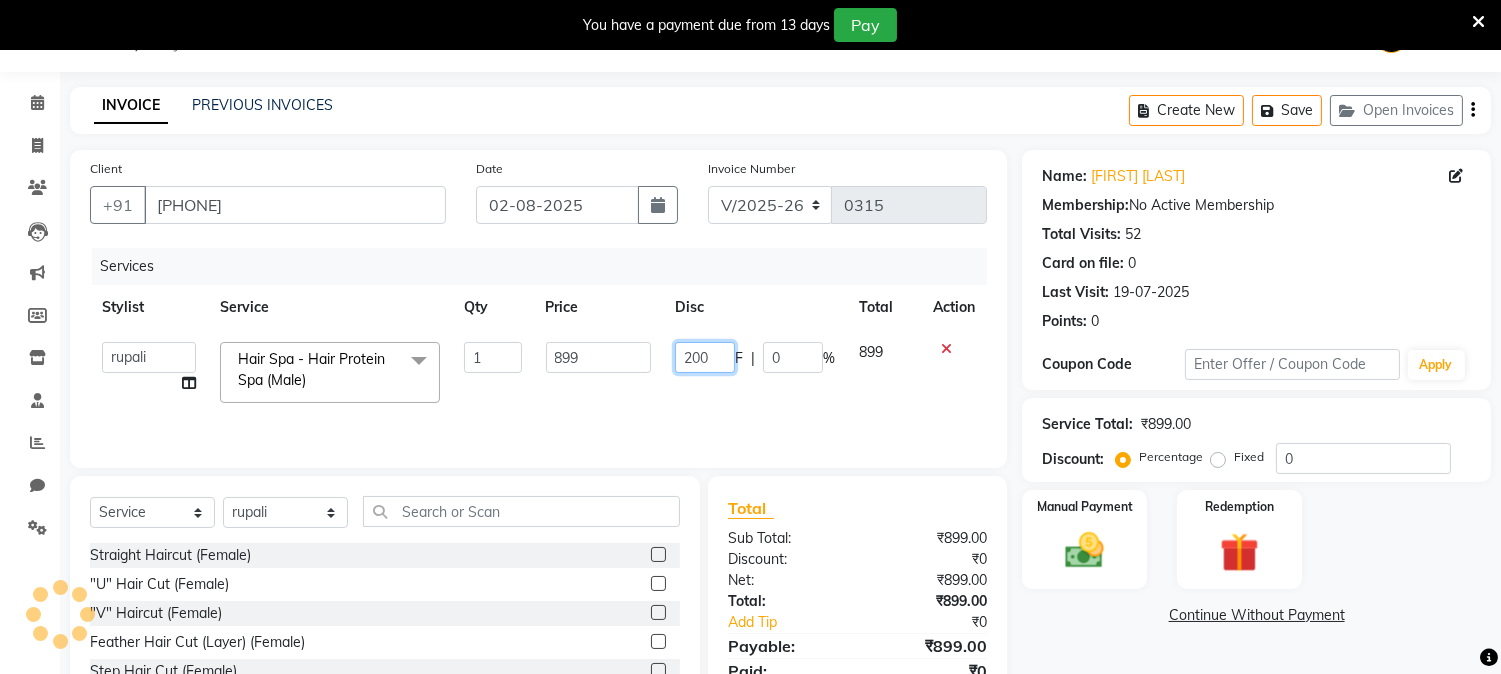 scroll, scrollTop: 176, scrollLeft: 0, axis: vertical 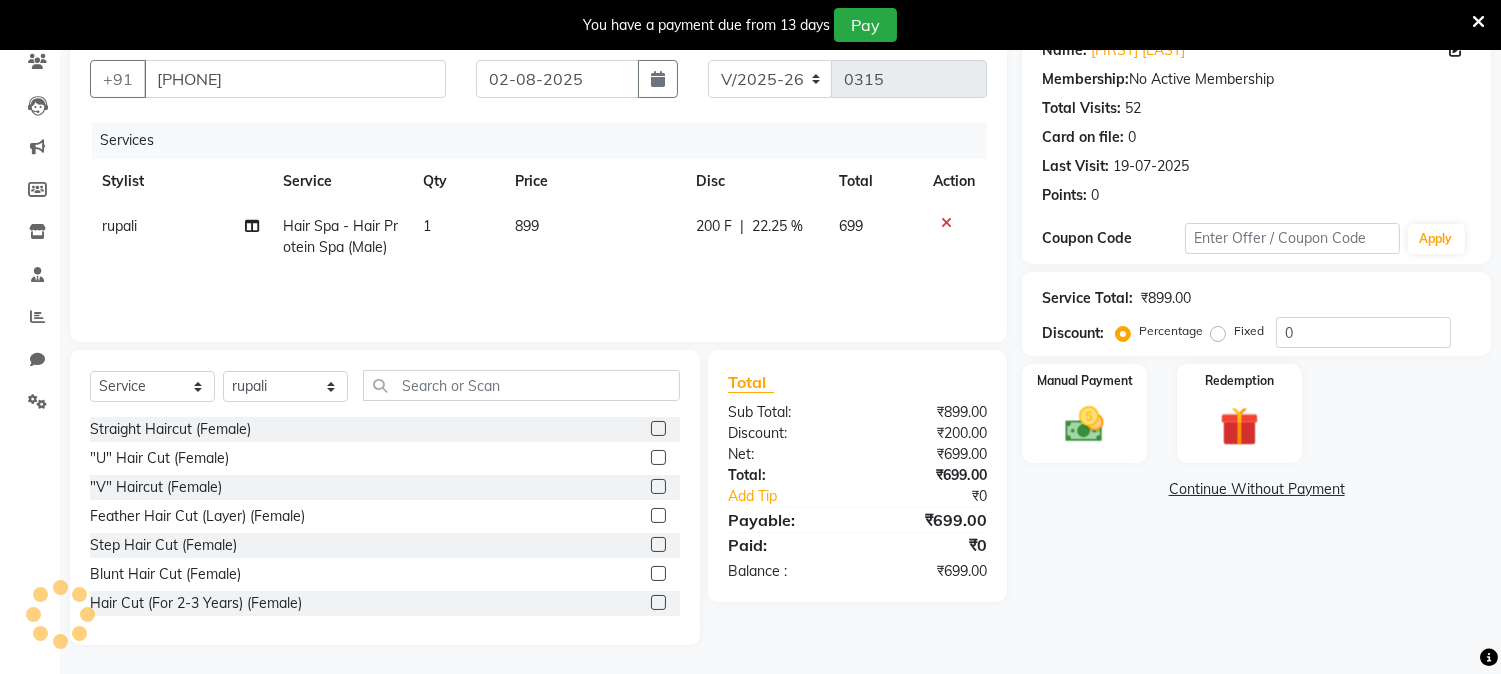 click on "Name: [FIRST] [LAST] Membership:  No Active Membership  Total Visits:  52 Card on file:  0 Last Visit:   19-07-2025 Points:   0  Coupon Code Apply Service Total:  ₹899.00  Discount:  Percentage   Fixed  0 Manual Payment Redemption  Continue Without Payment" 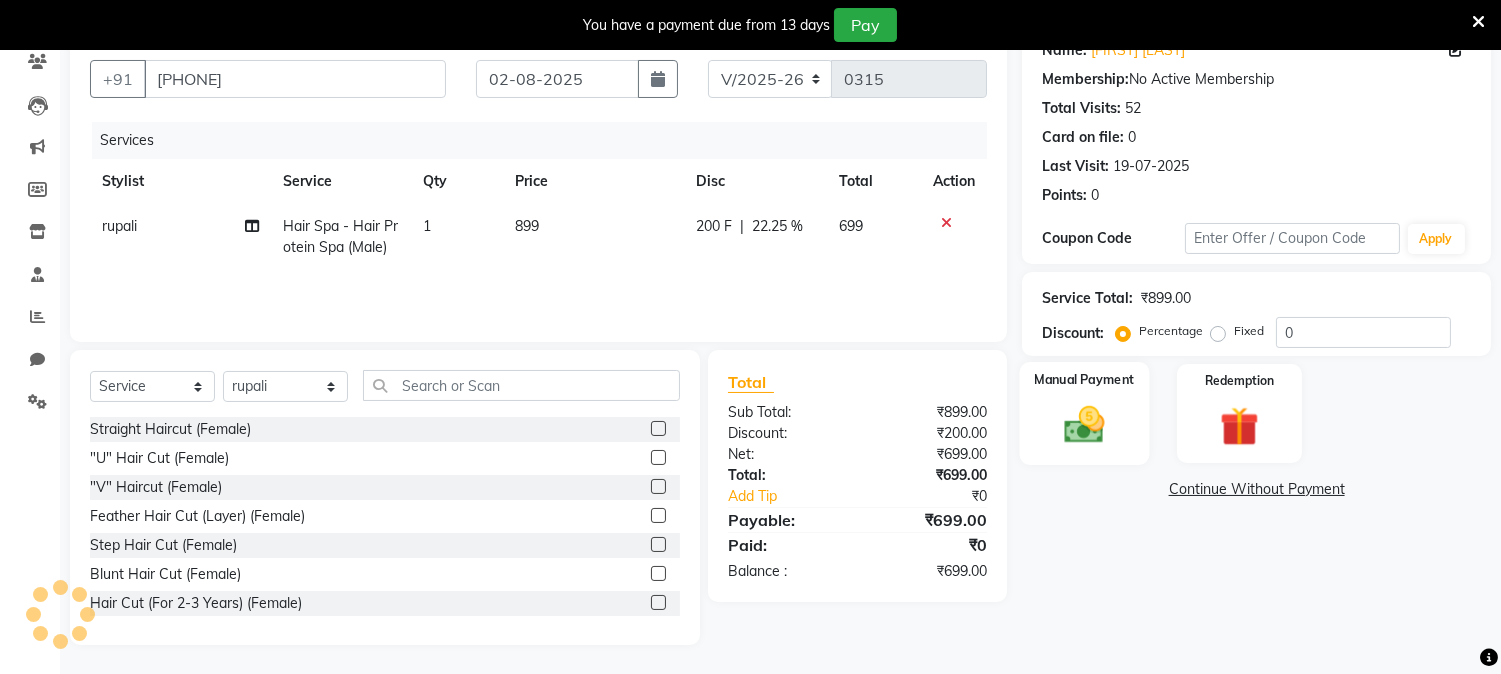 click 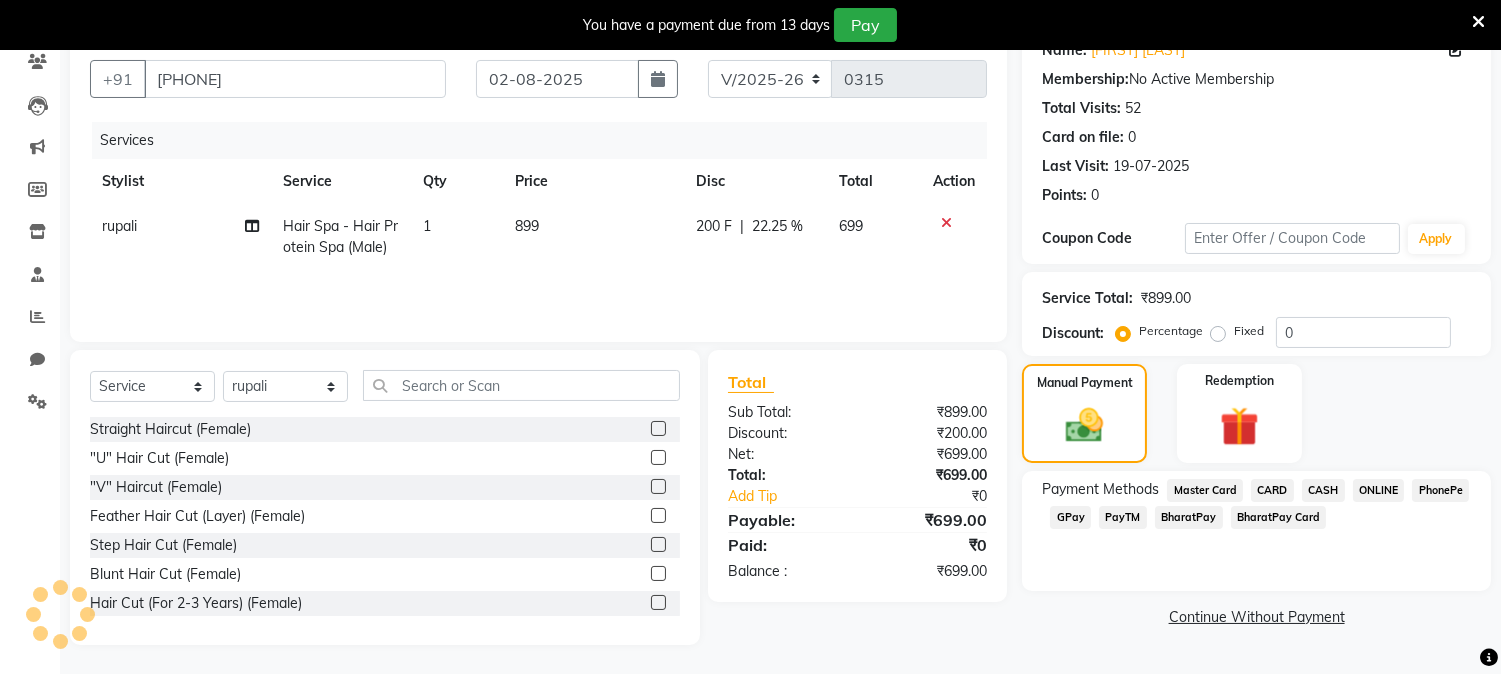 click on "GPay" 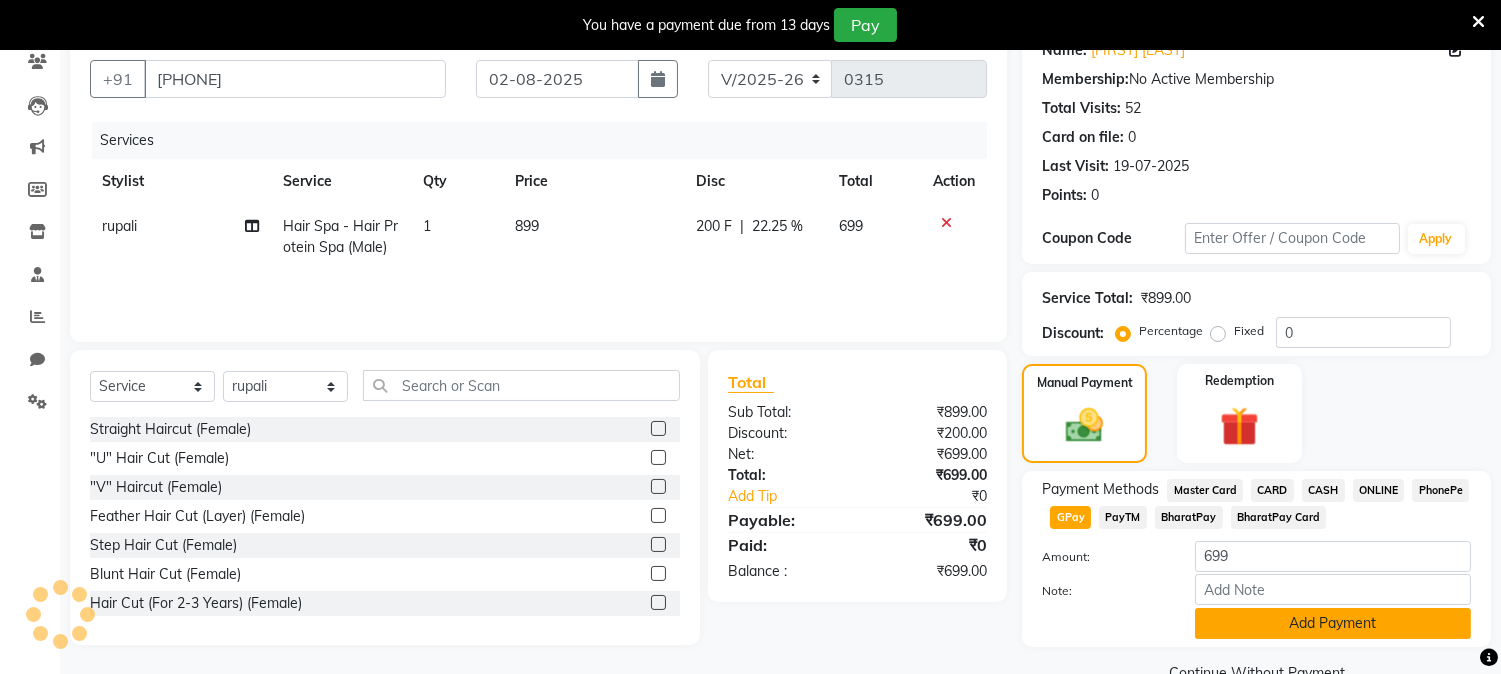 click on "Add Payment" 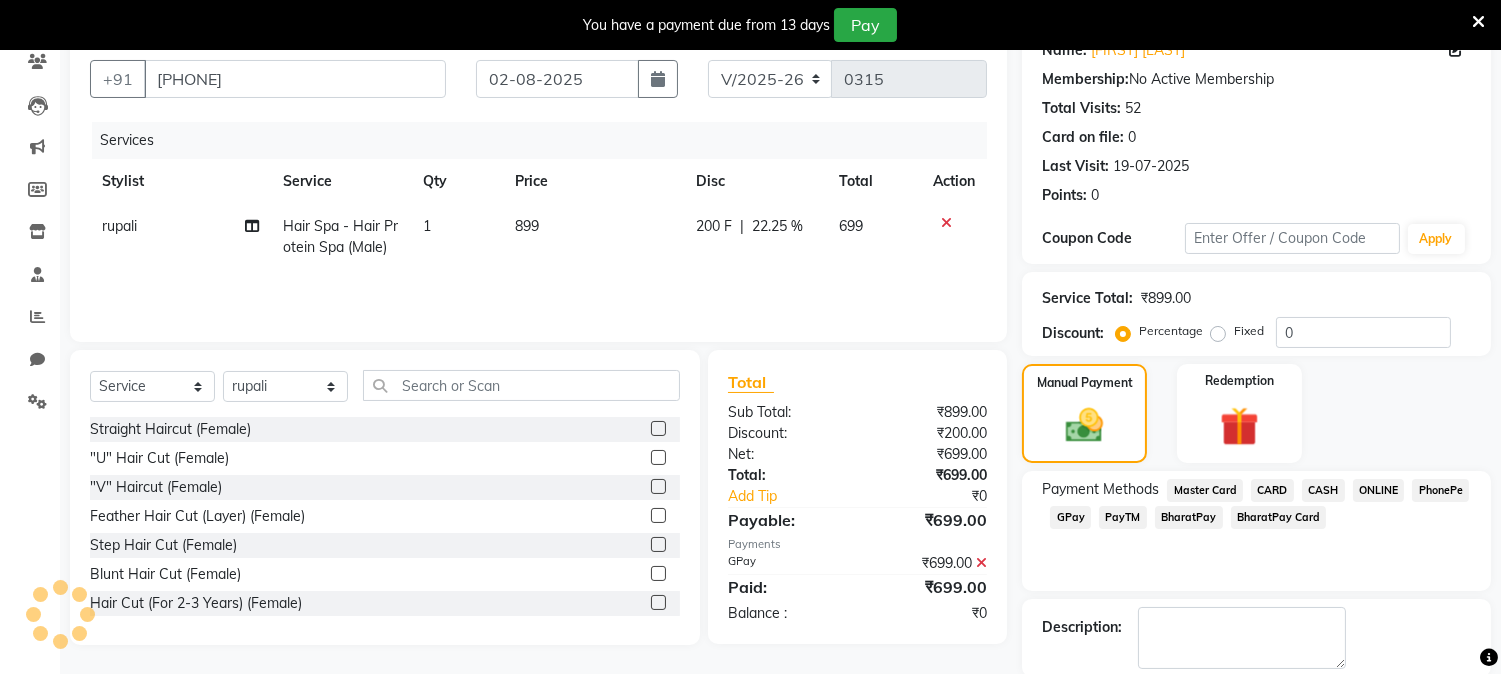 scroll, scrollTop: 275, scrollLeft: 0, axis: vertical 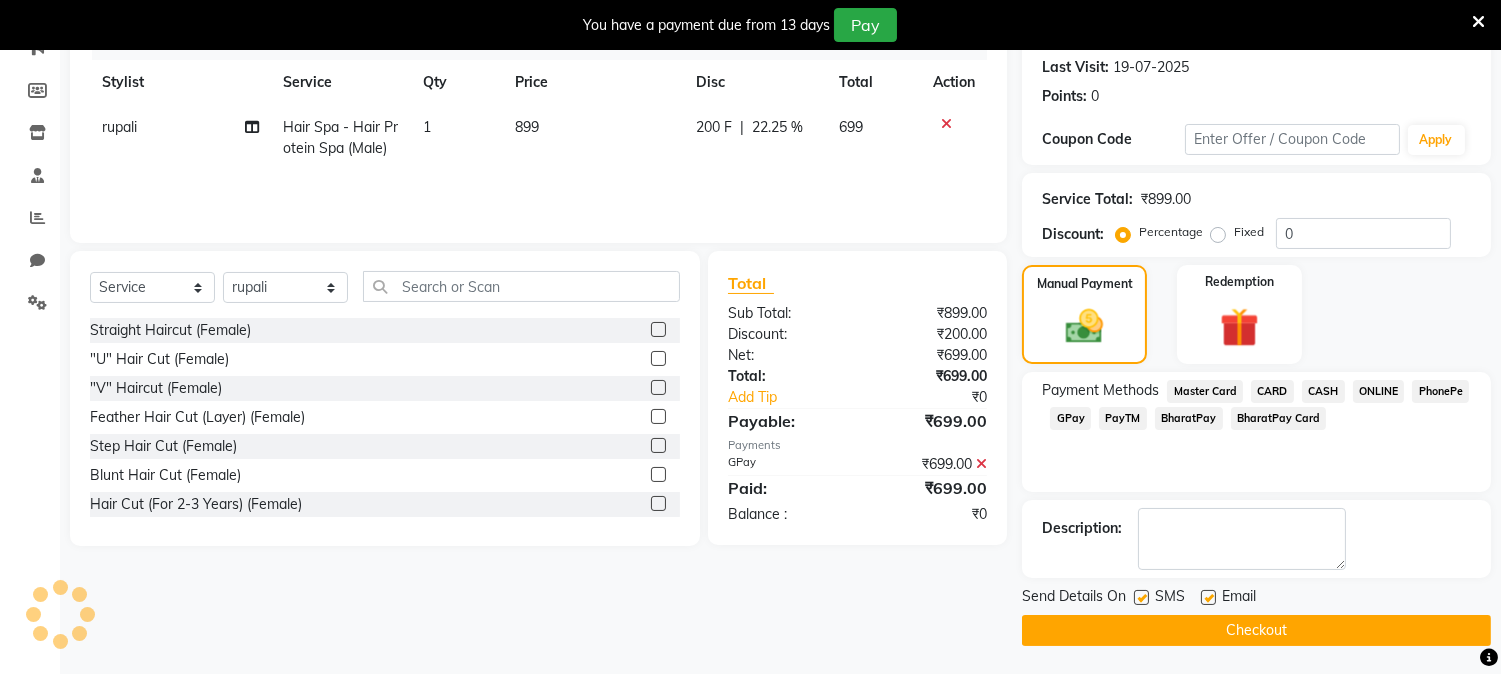 click on "Checkout" 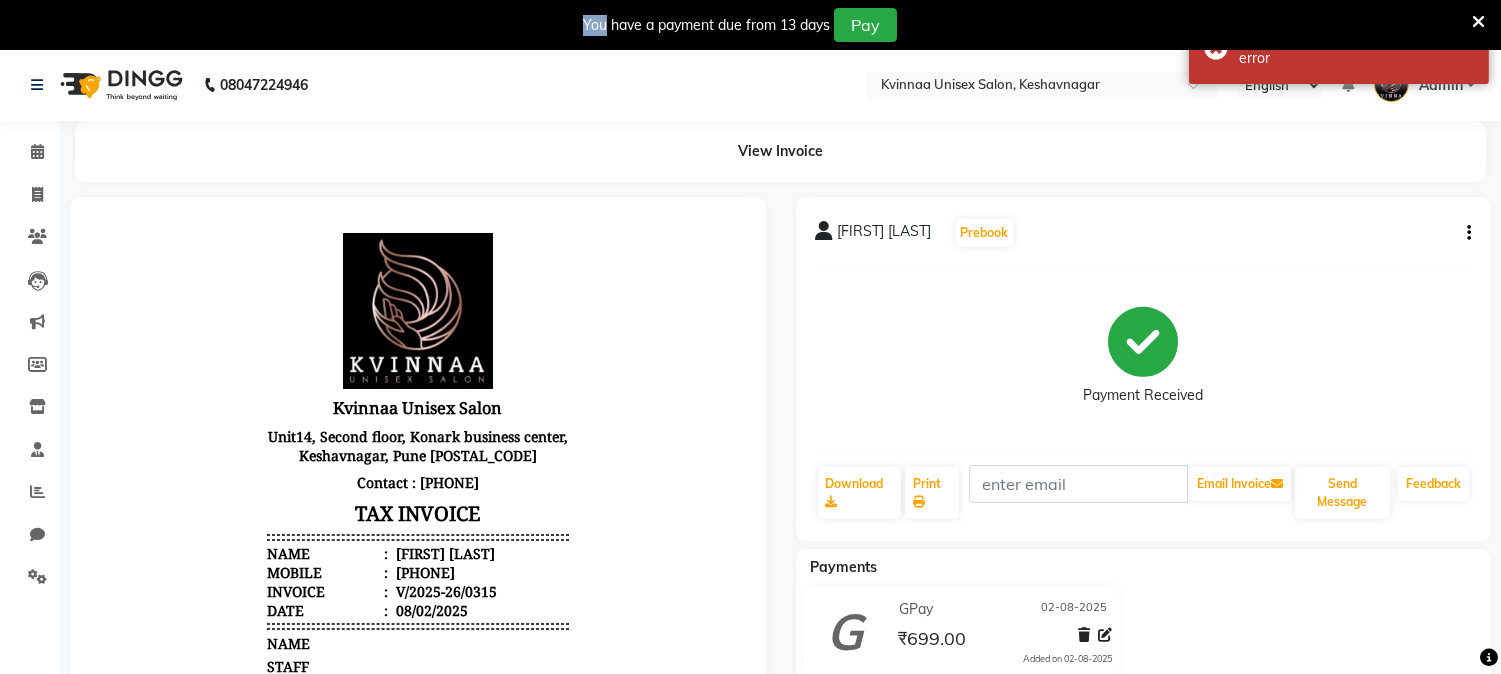 scroll, scrollTop: 0, scrollLeft: 0, axis: both 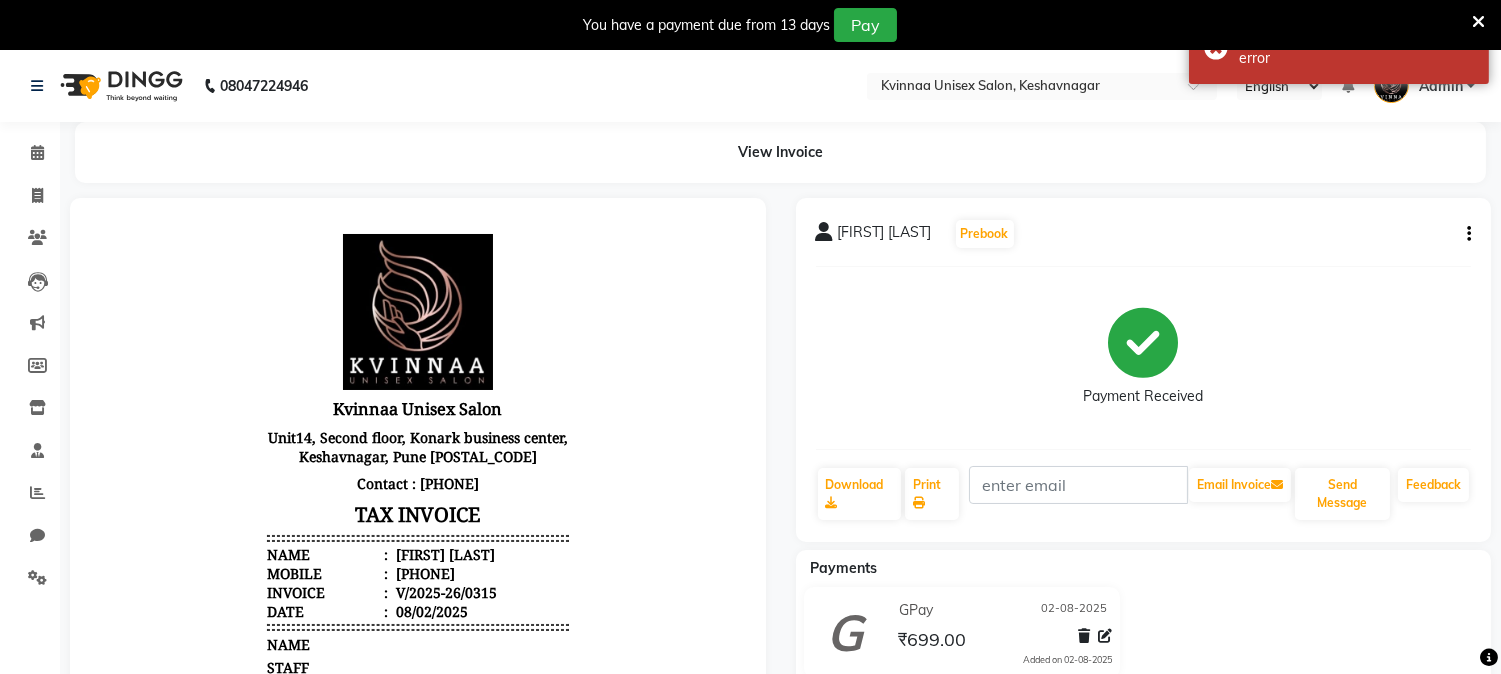 click at bounding box center [1478, 22] 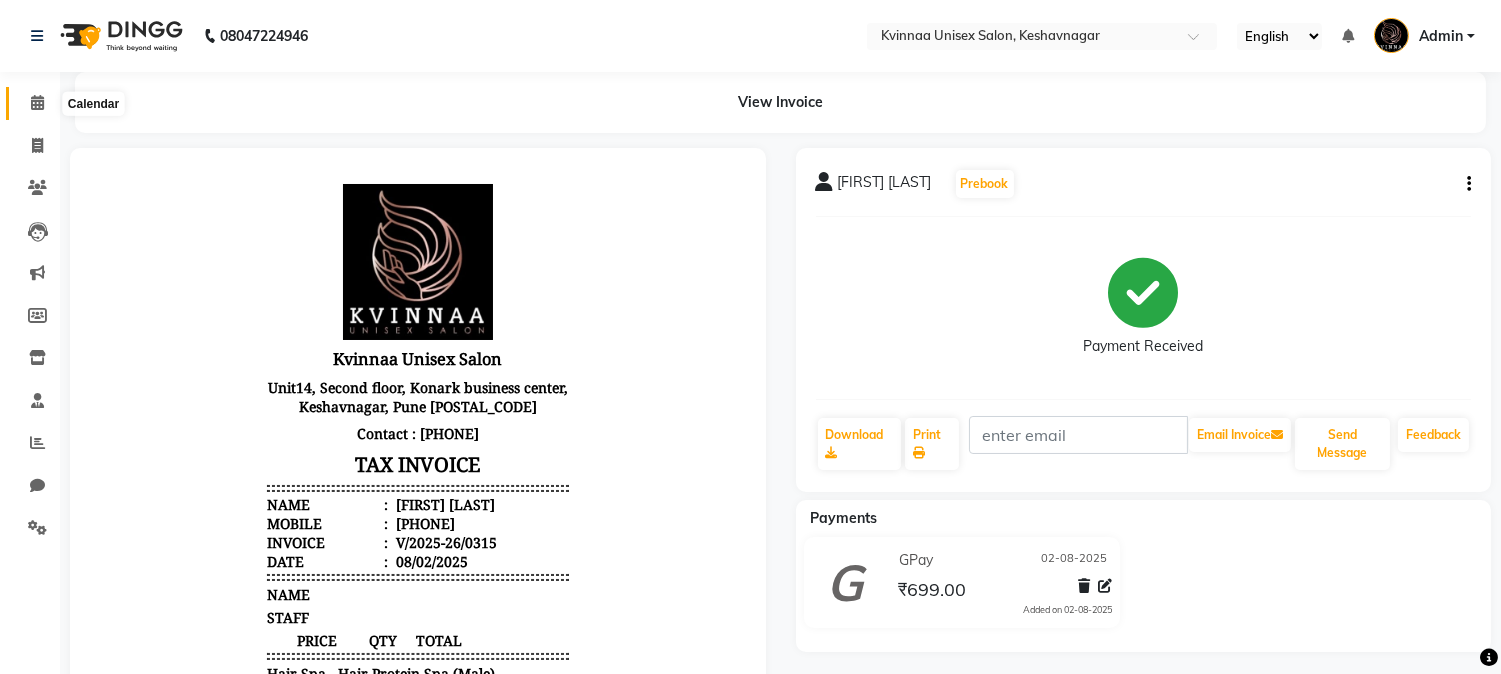 click 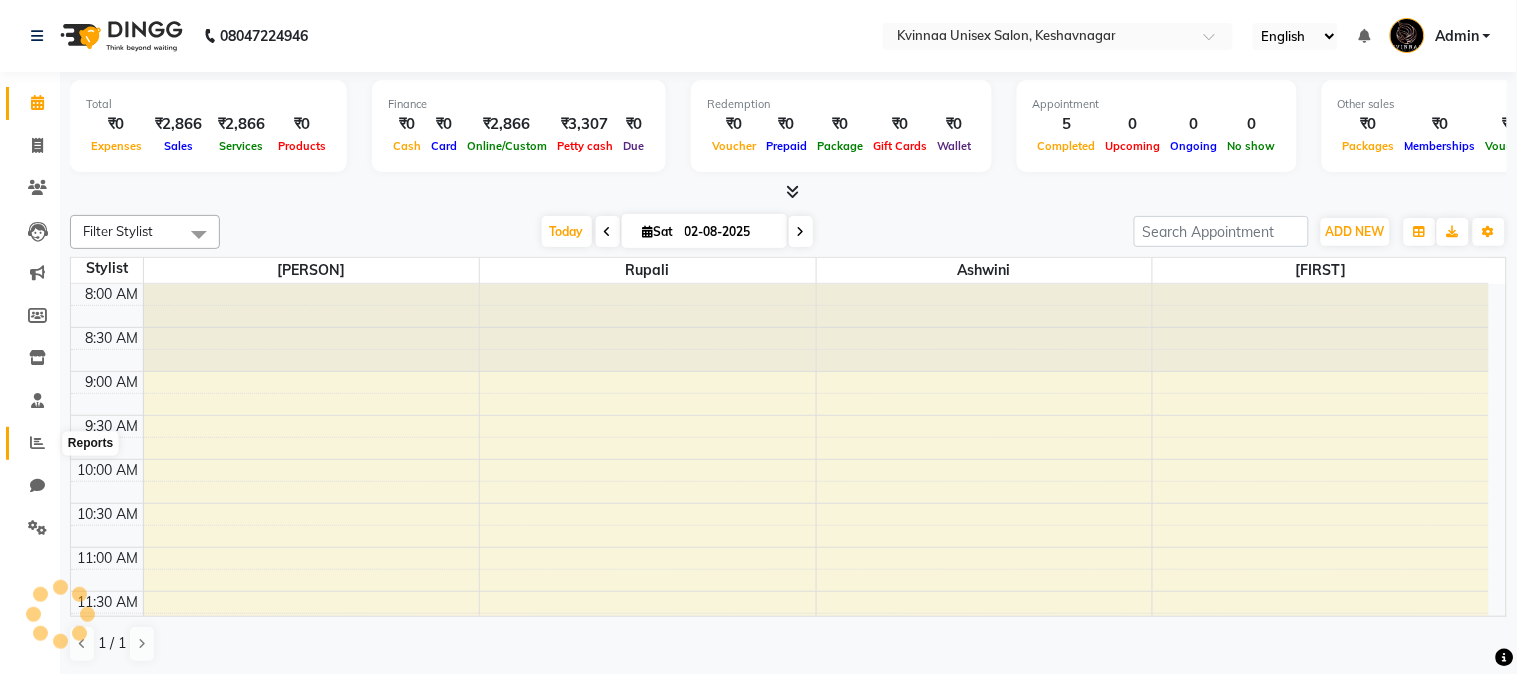 click 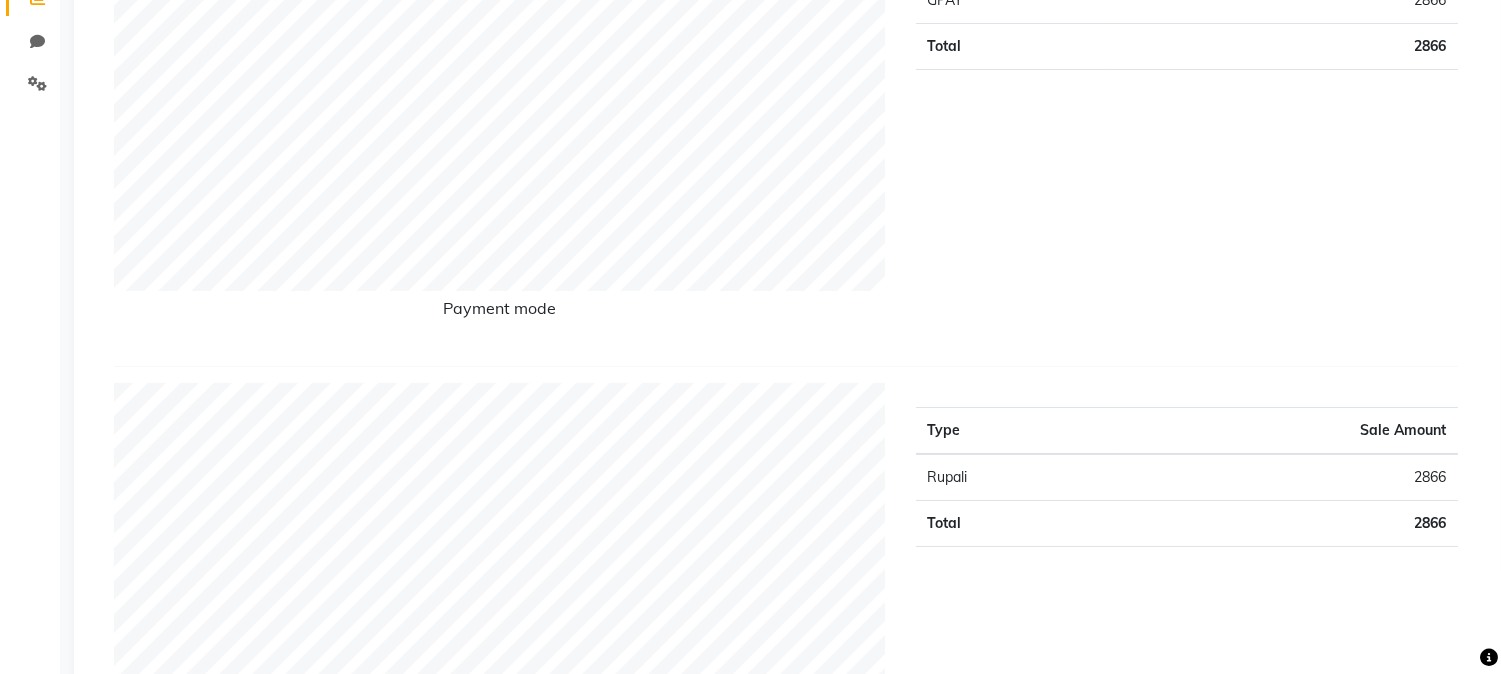 scroll, scrollTop: 0, scrollLeft: 0, axis: both 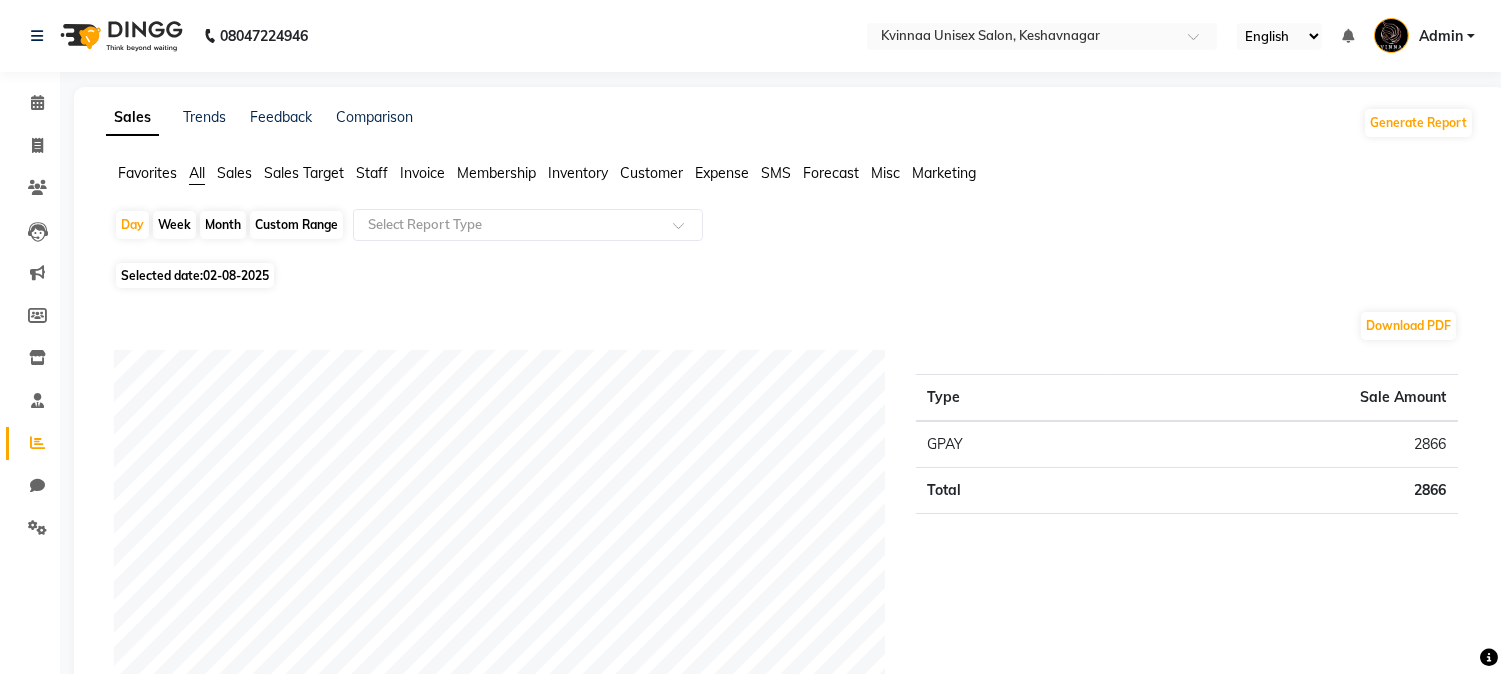 click on "Month" 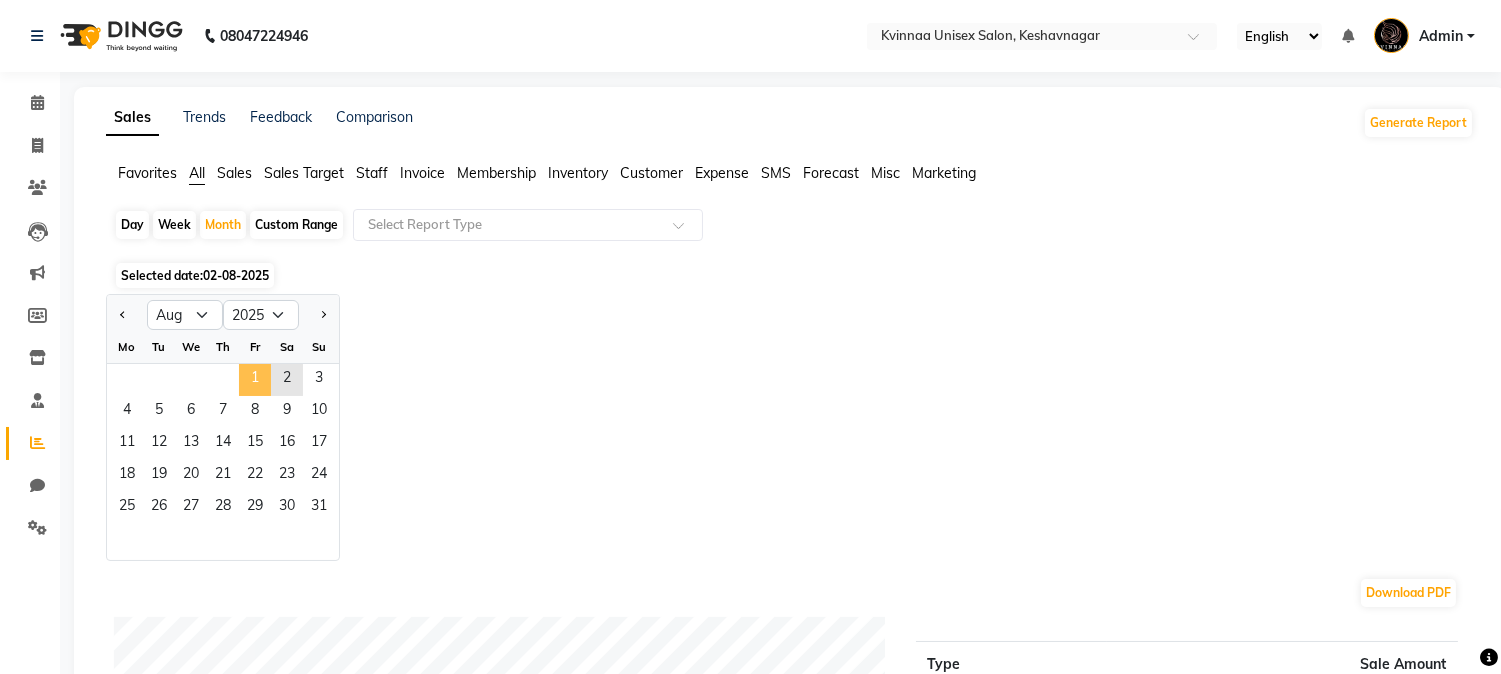 click on "1" 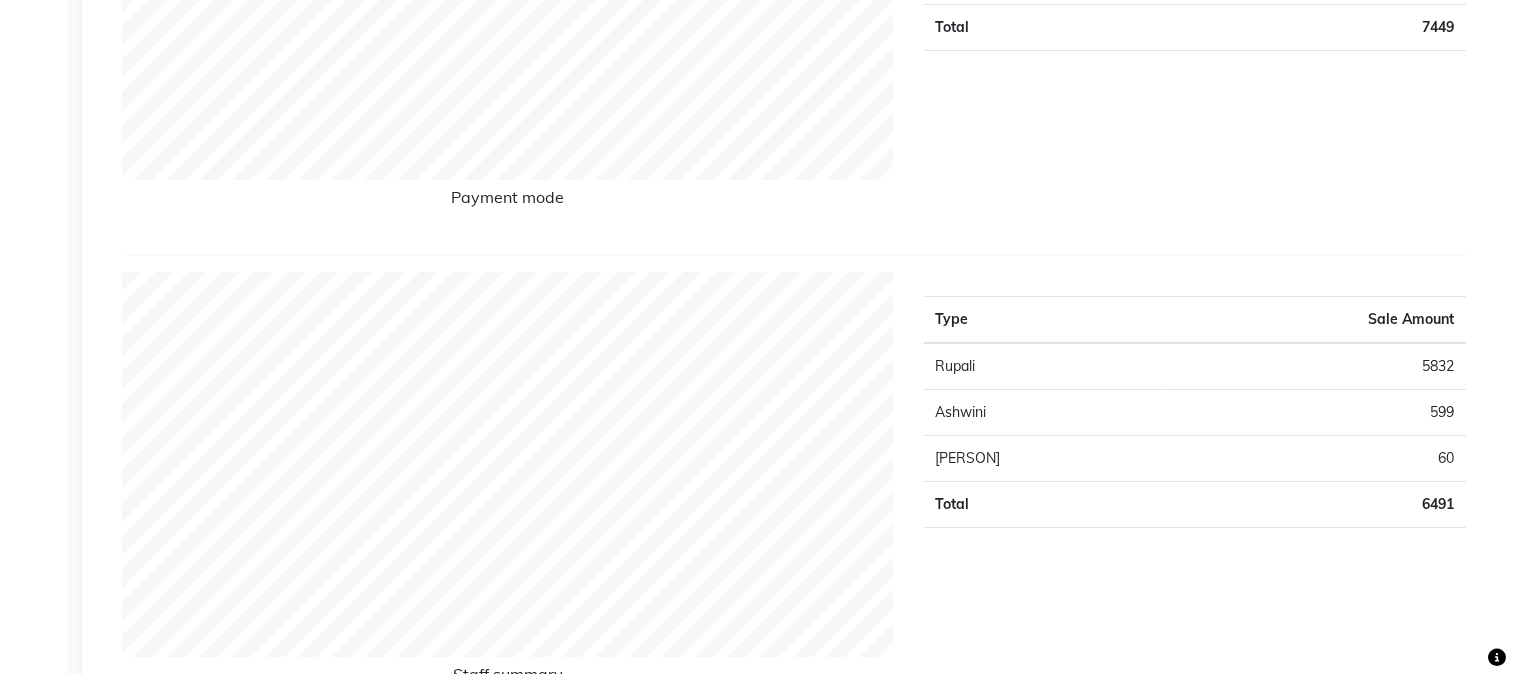 scroll, scrollTop: 0, scrollLeft: 0, axis: both 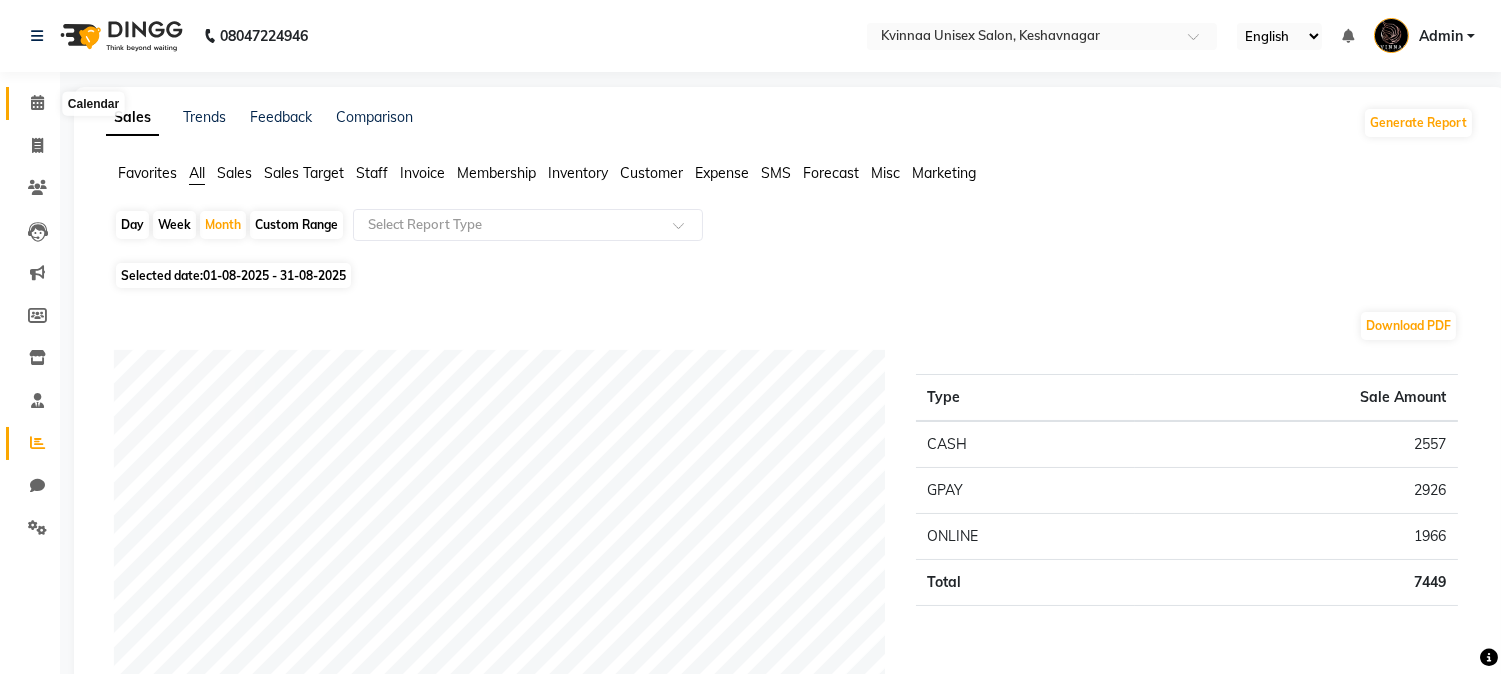 click 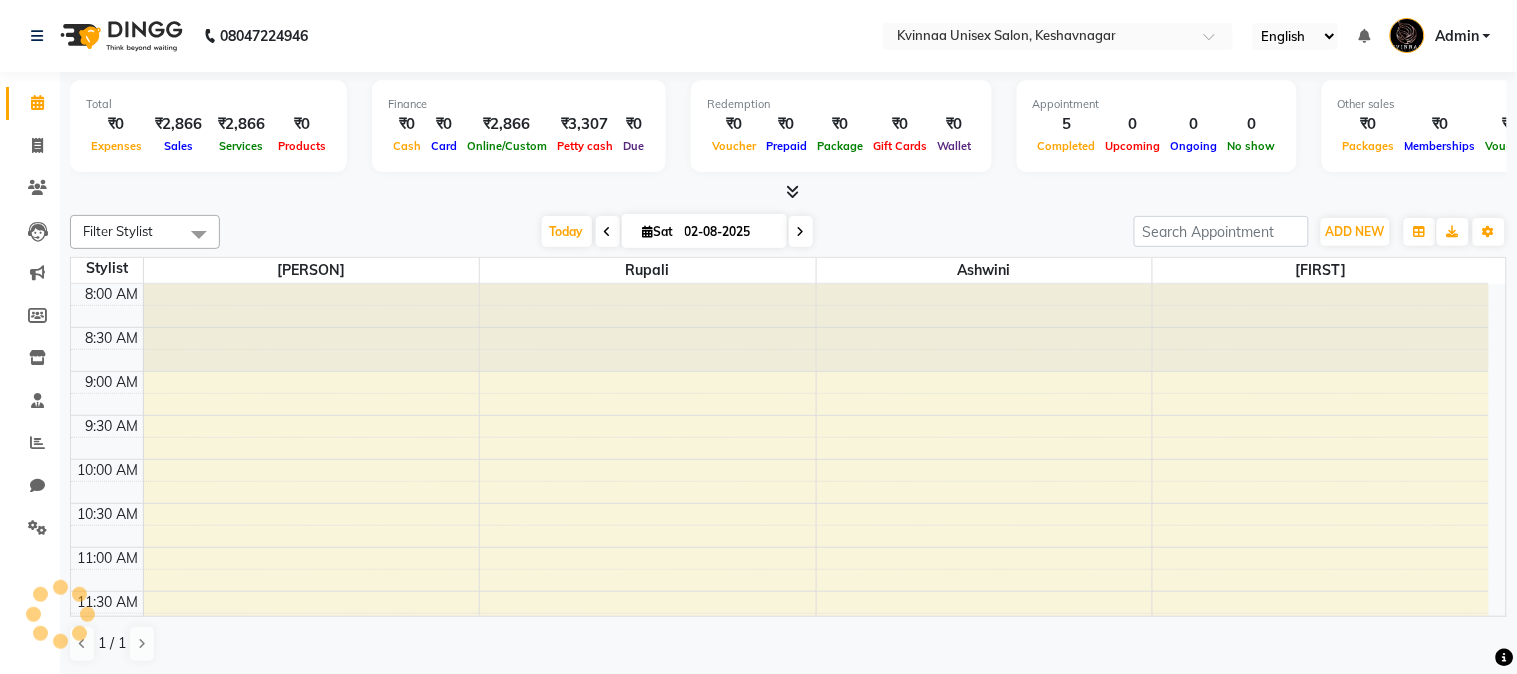 scroll, scrollTop: 0, scrollLeft: 0, axis: both 